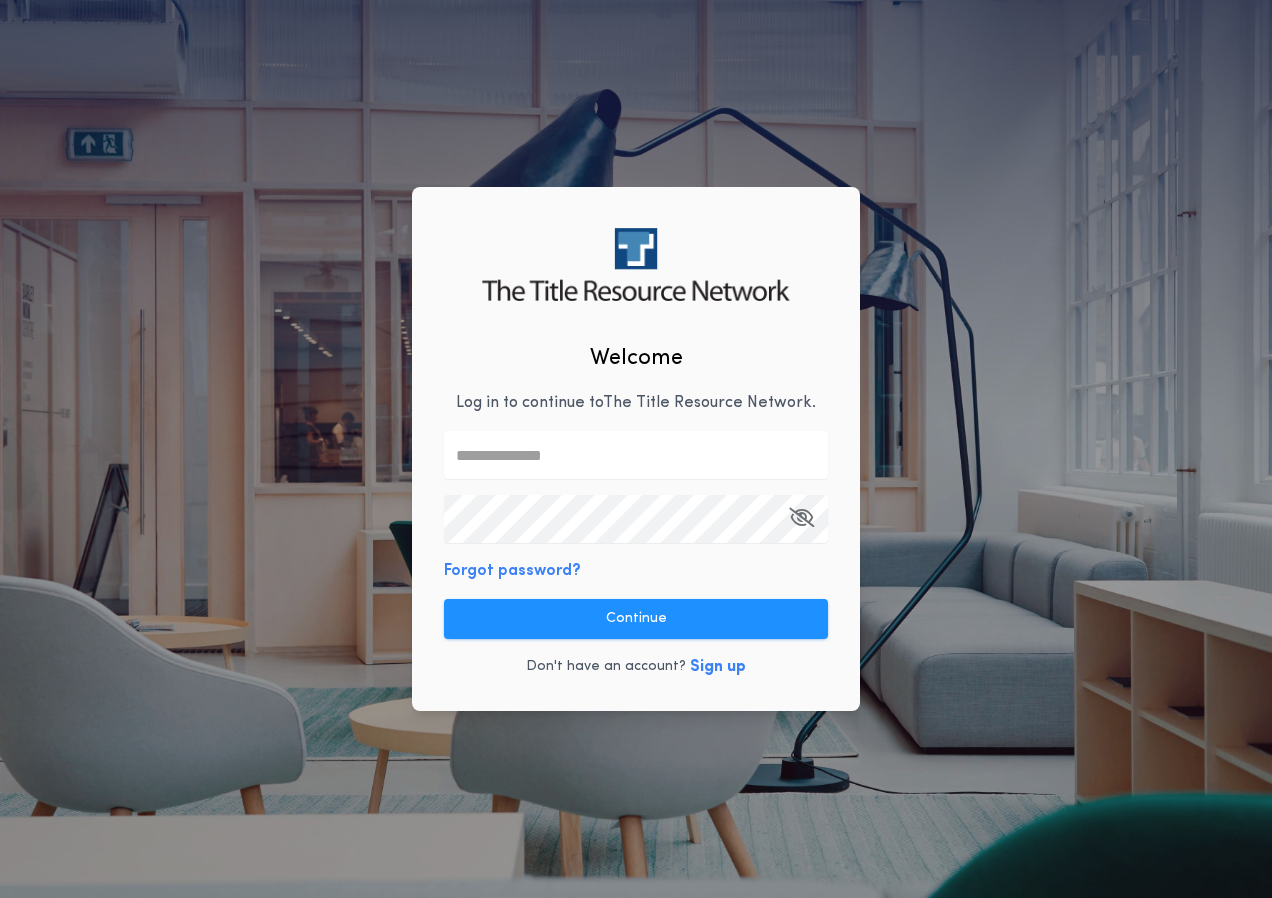 type on "**********" 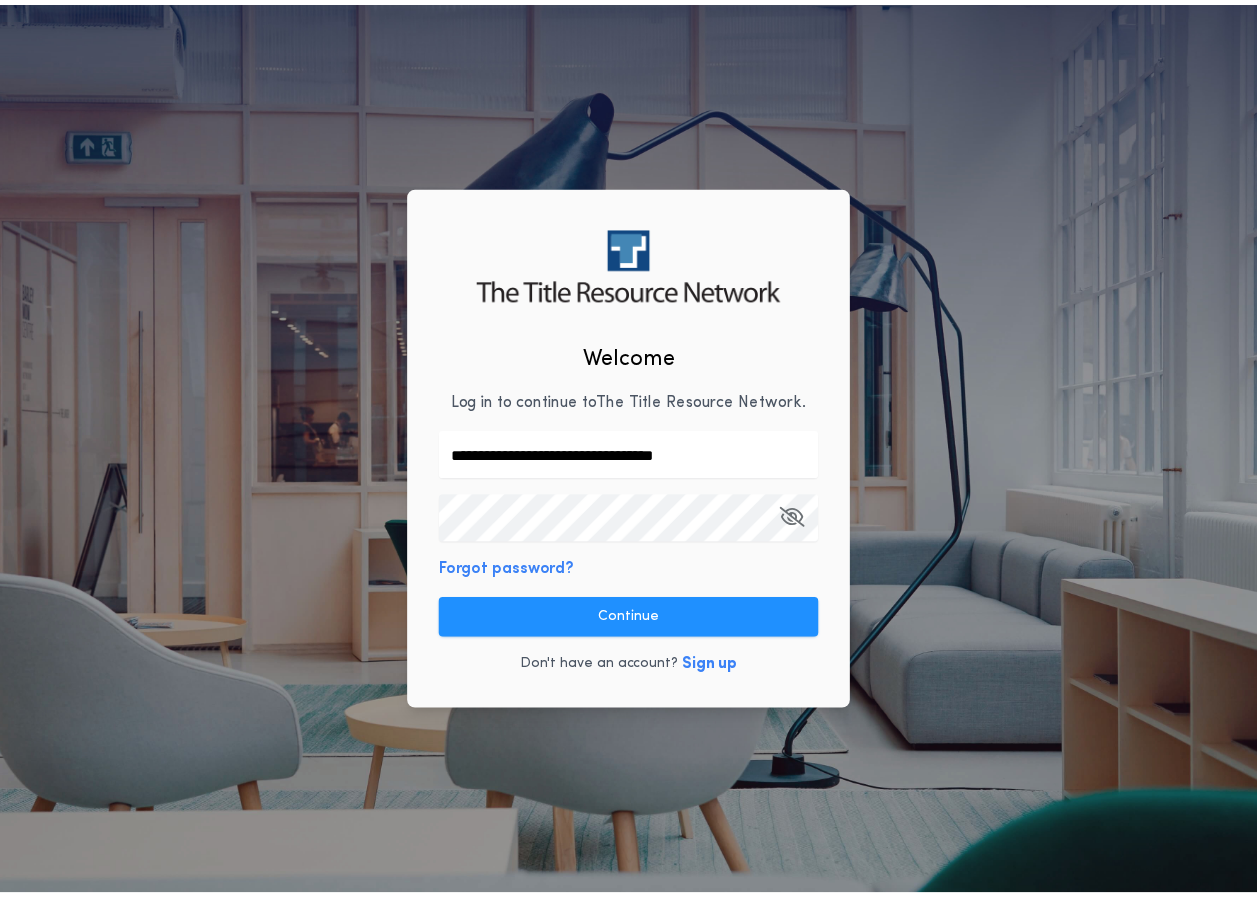 scroll, scrollTop: 0, scrollLeft: 0, axis: both 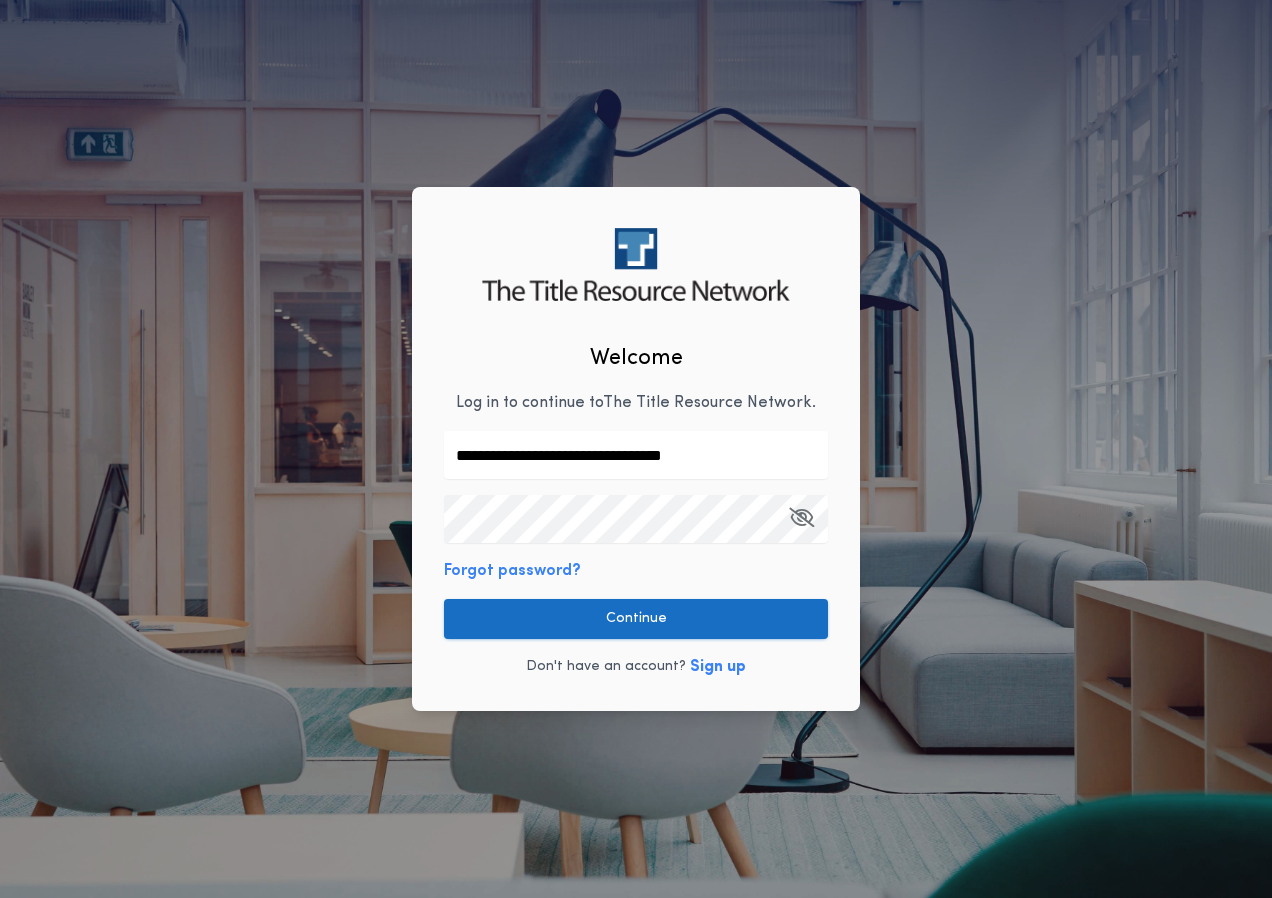 click on "Continue" at bounding box center [636, 619] 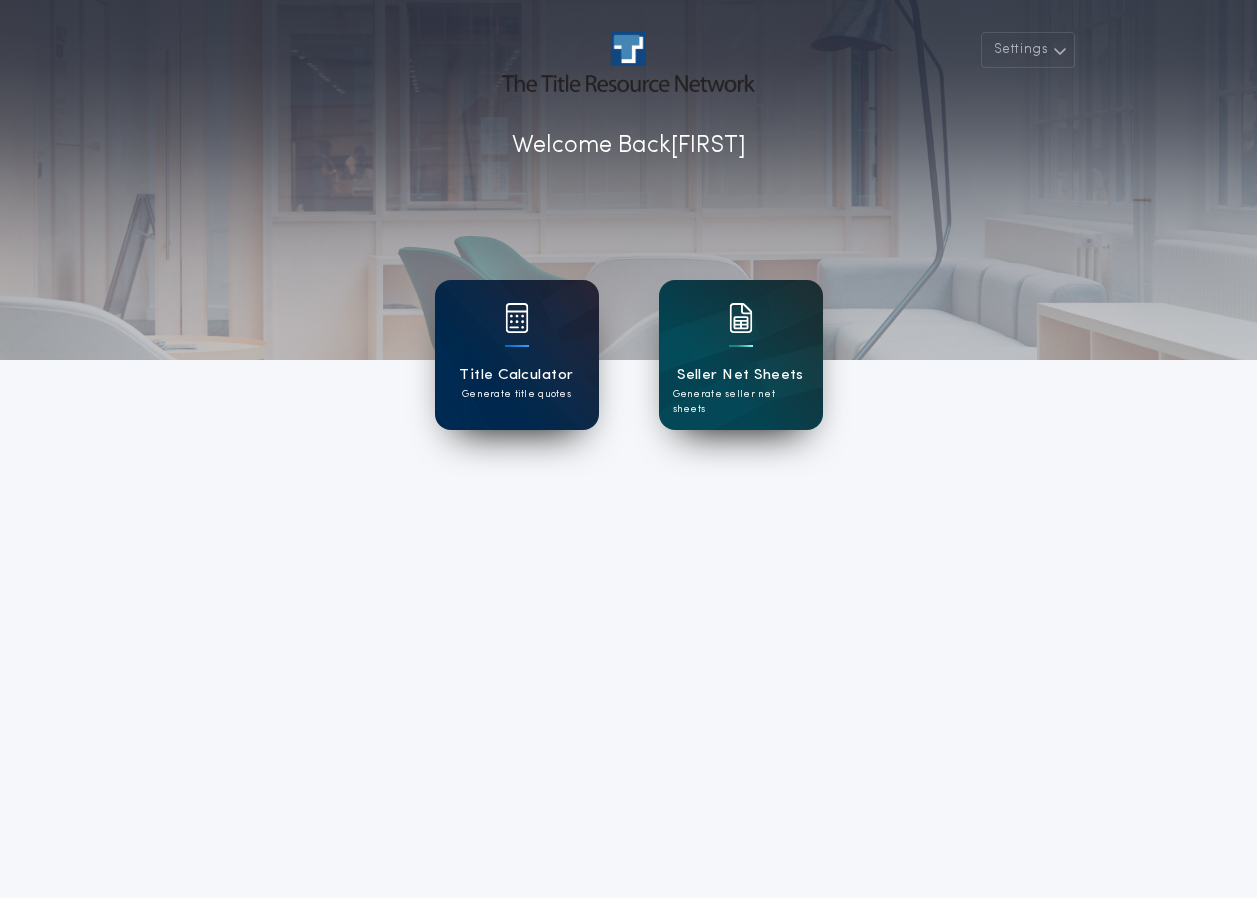 click at bounding box center [517, 318] 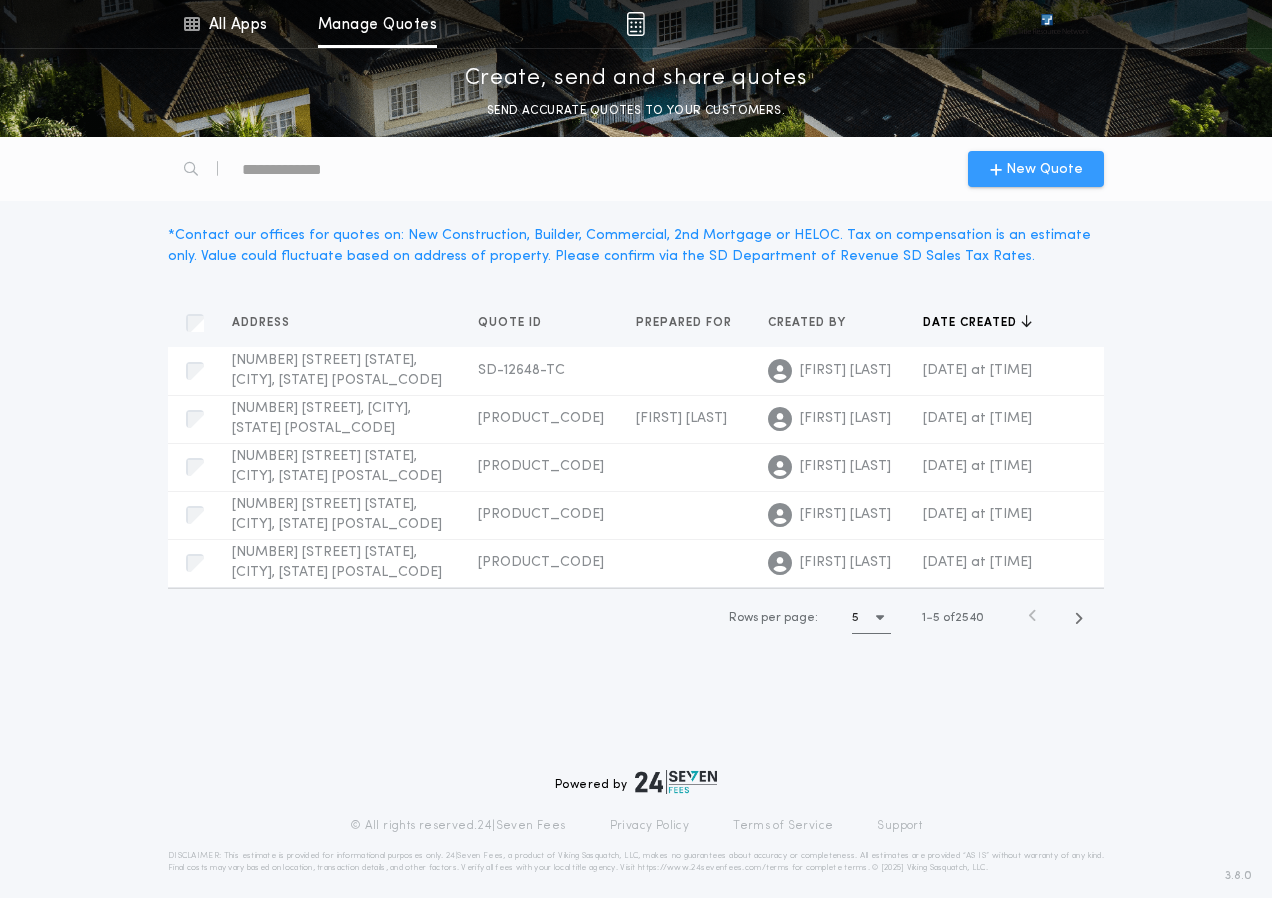 click on "New Quote" at bounding box center (1044, 169) 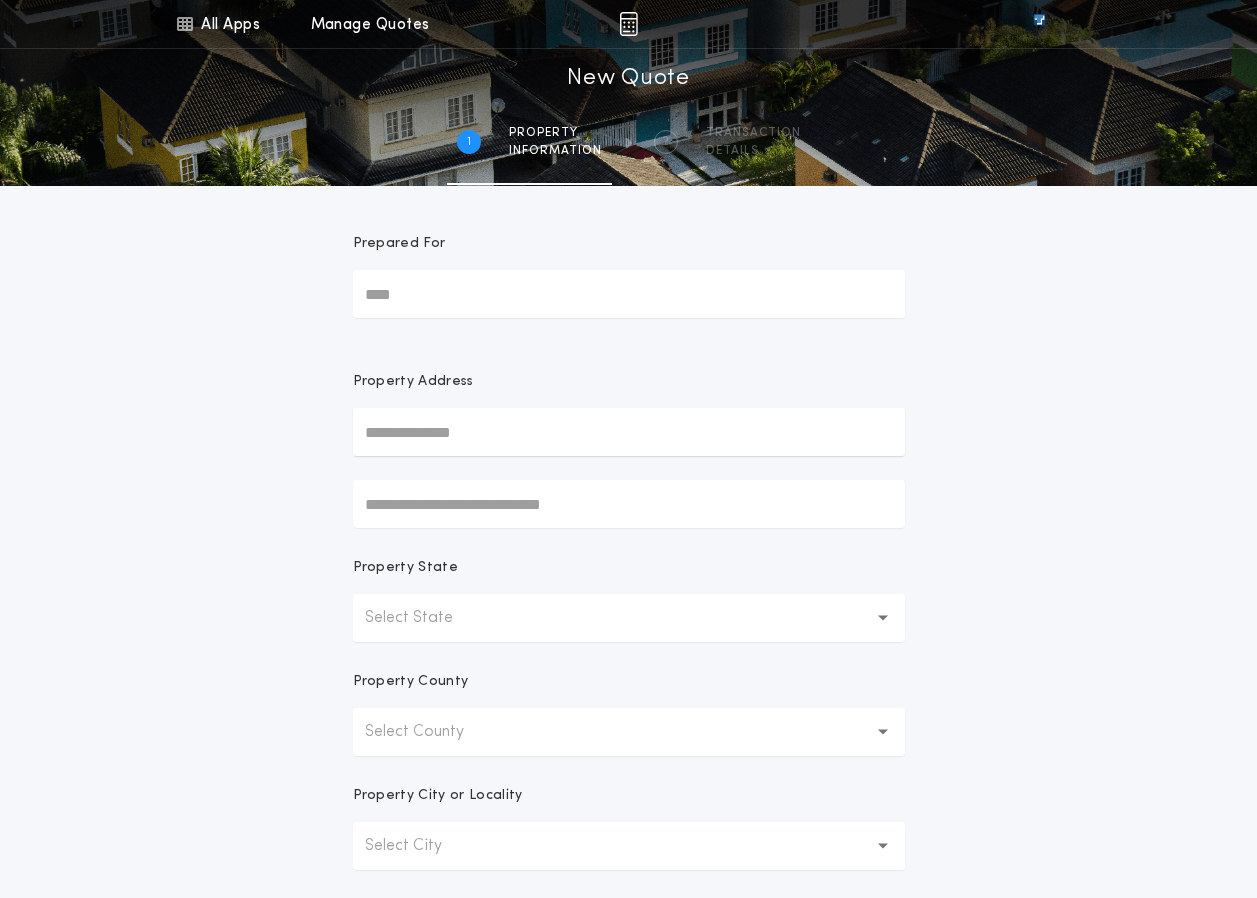 click on "Select State" at bounding box center [425, 618] 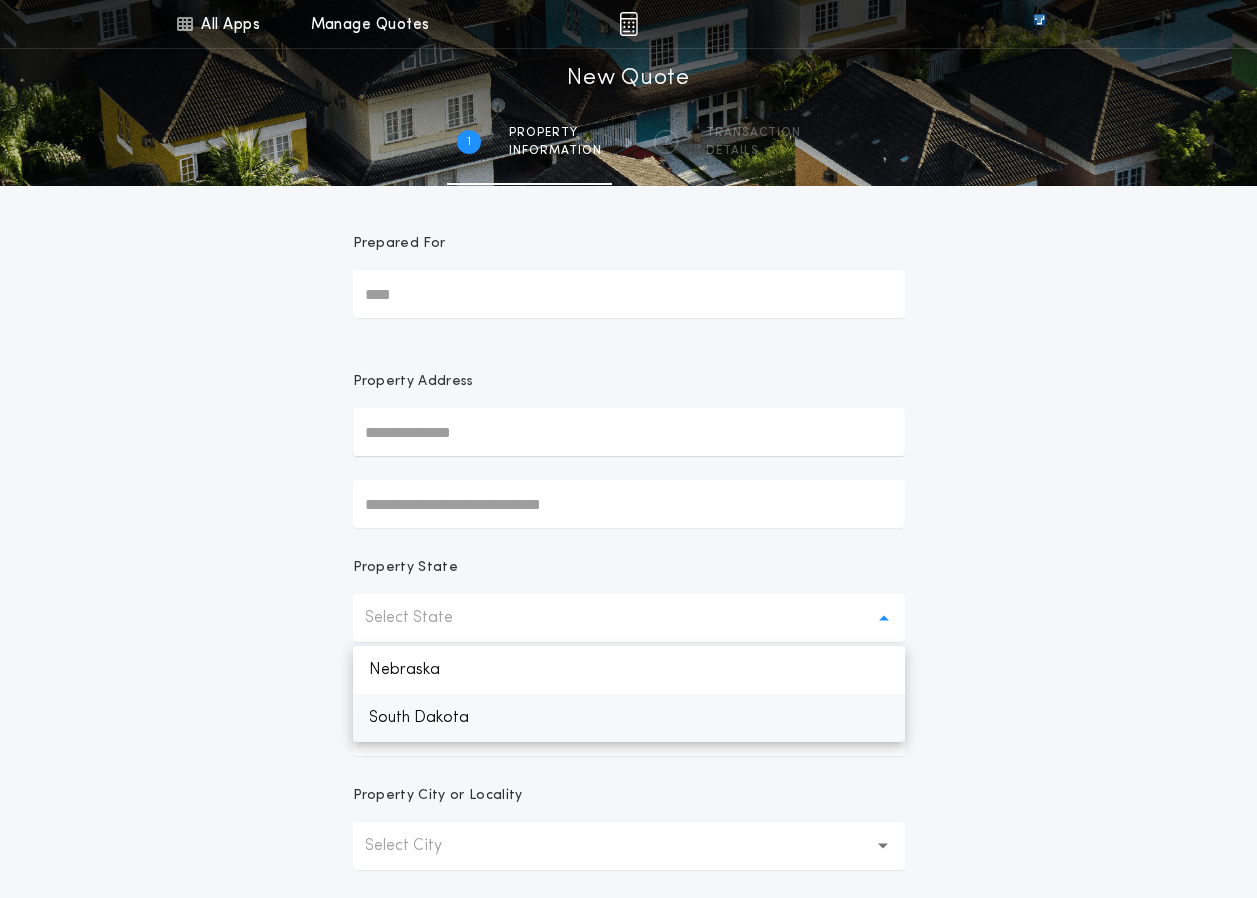 click on "South Dakota" at bounding box center (629, 718) 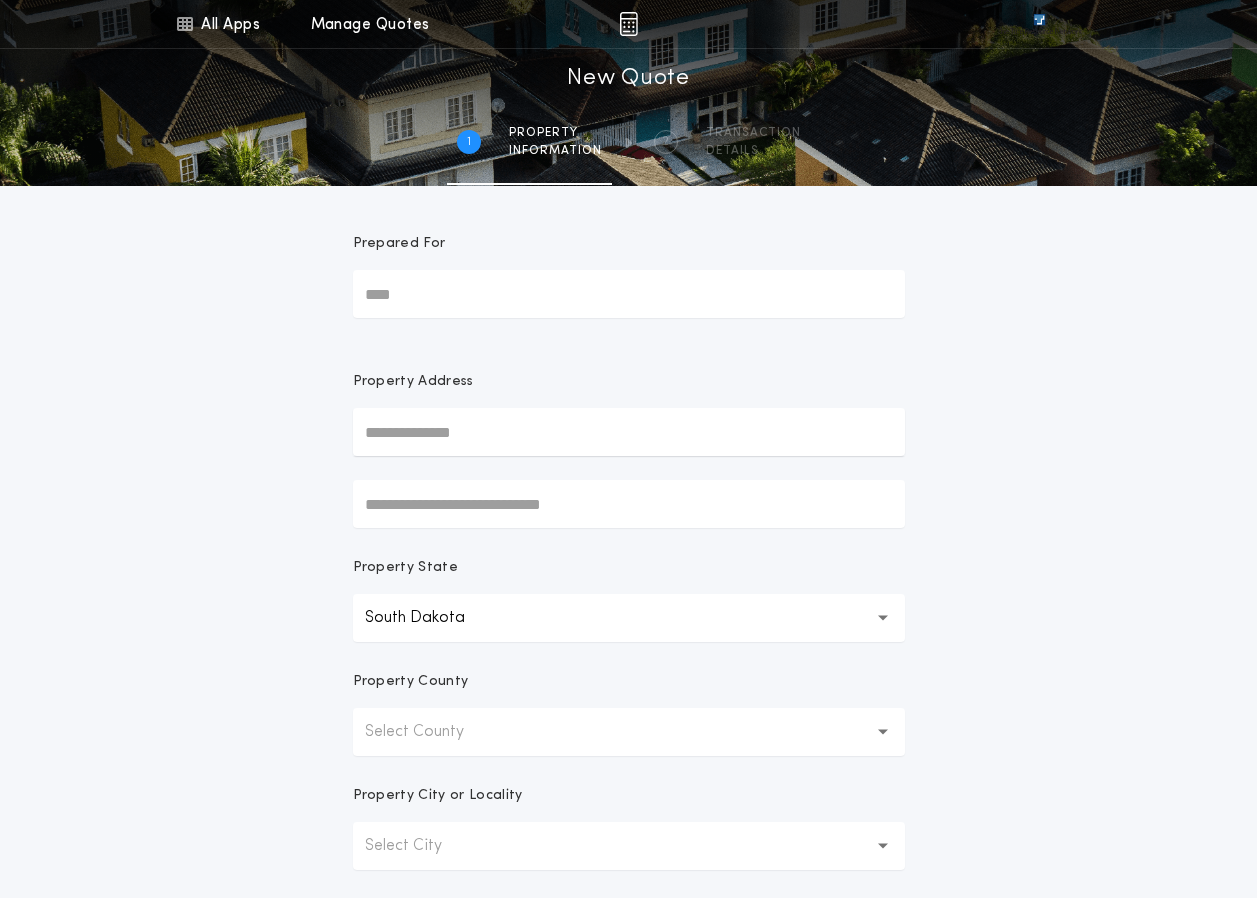 click on "Select County" at bounding box center (430, 732) 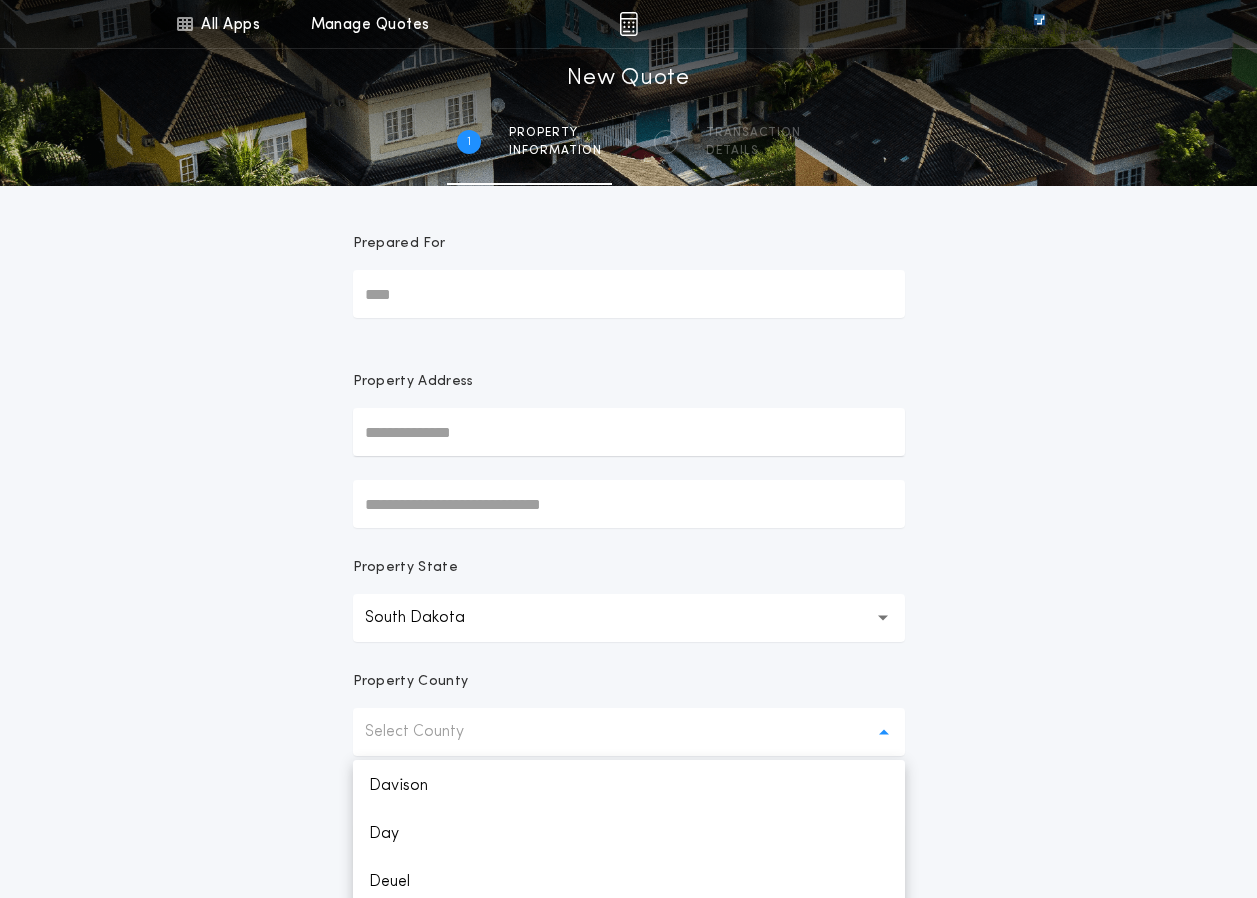 scroll, scrollTop: 800, scrollLeft: 0, axis: vertical 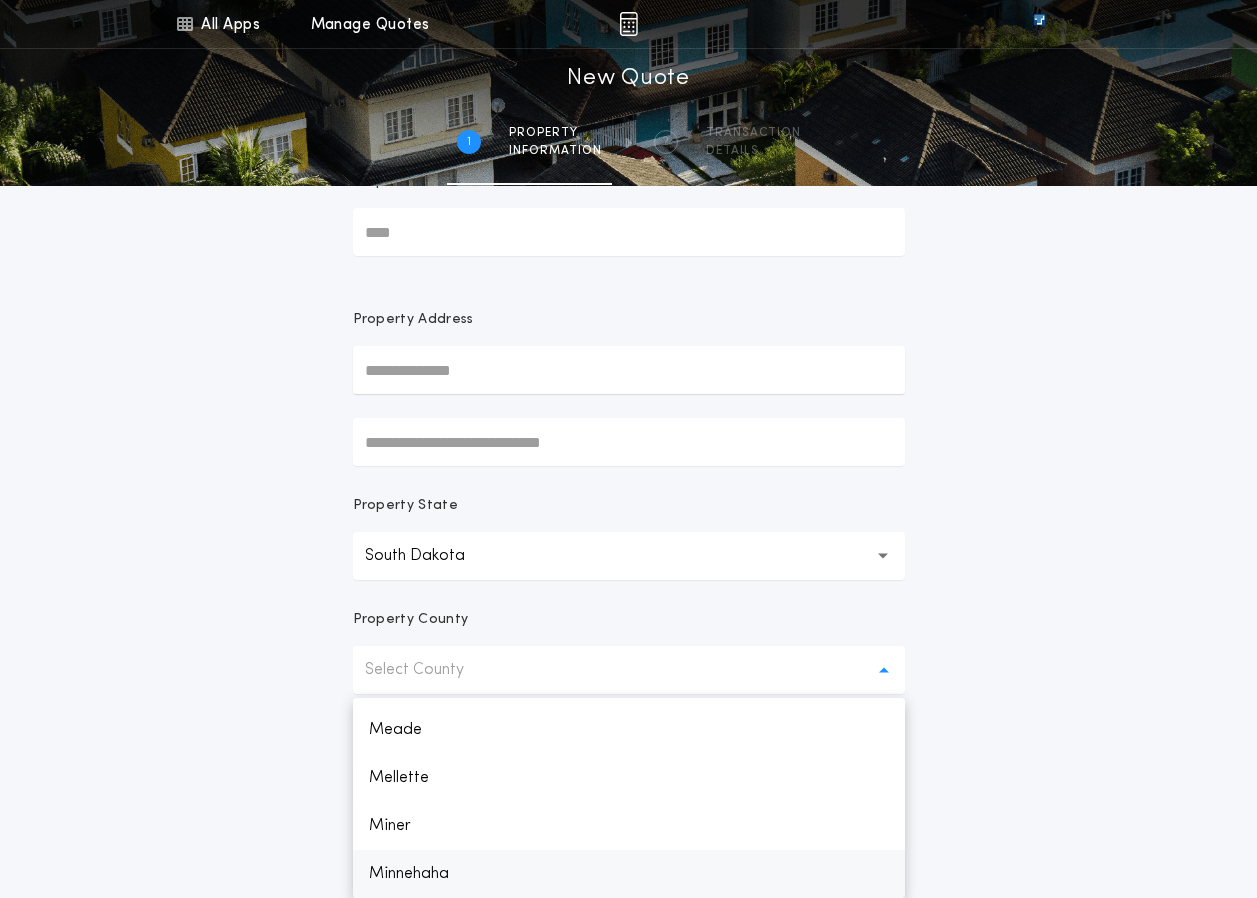 click on "Minnehaha" at bounding box center [629, 874] 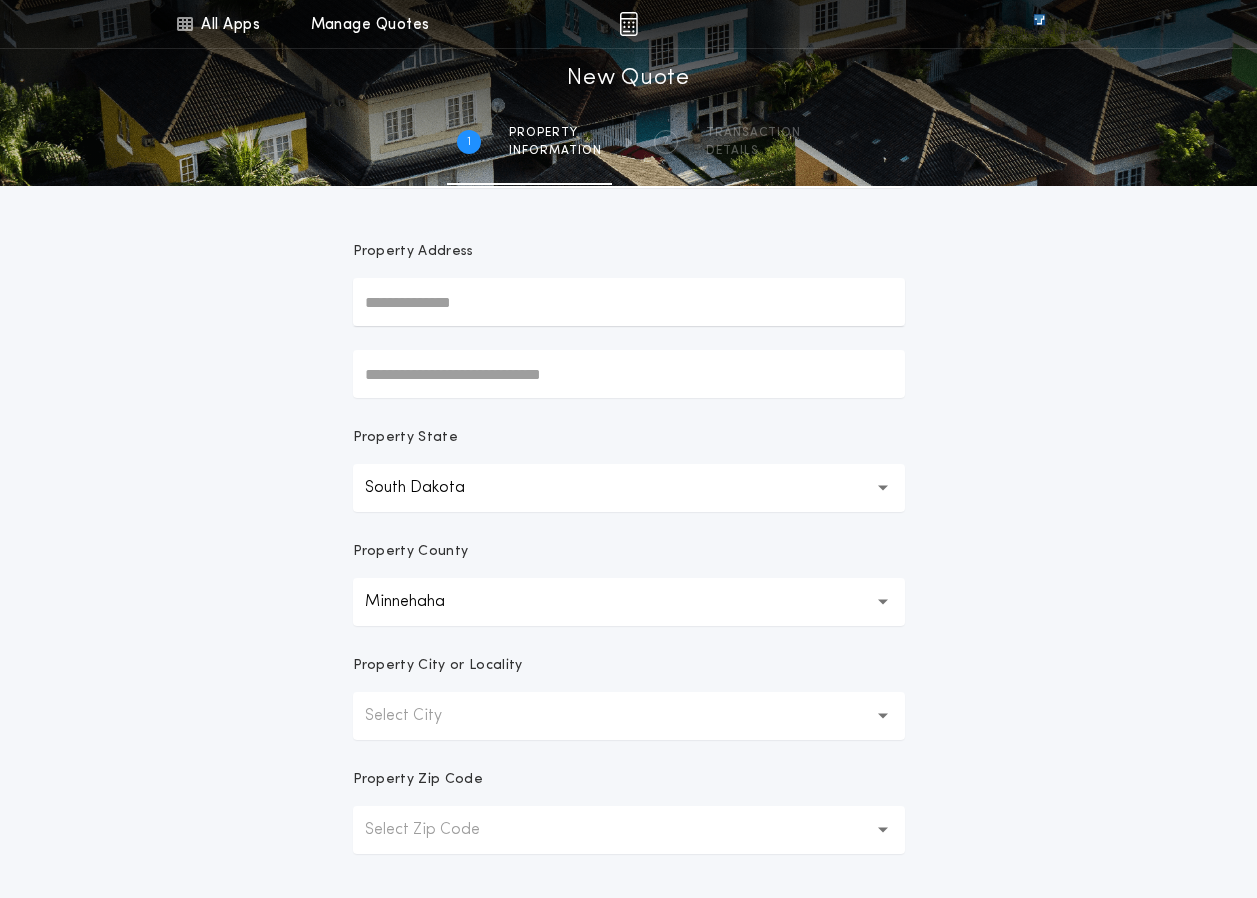 scroll, scrollTop: 162, scrollLeft: 0, axis: vertical 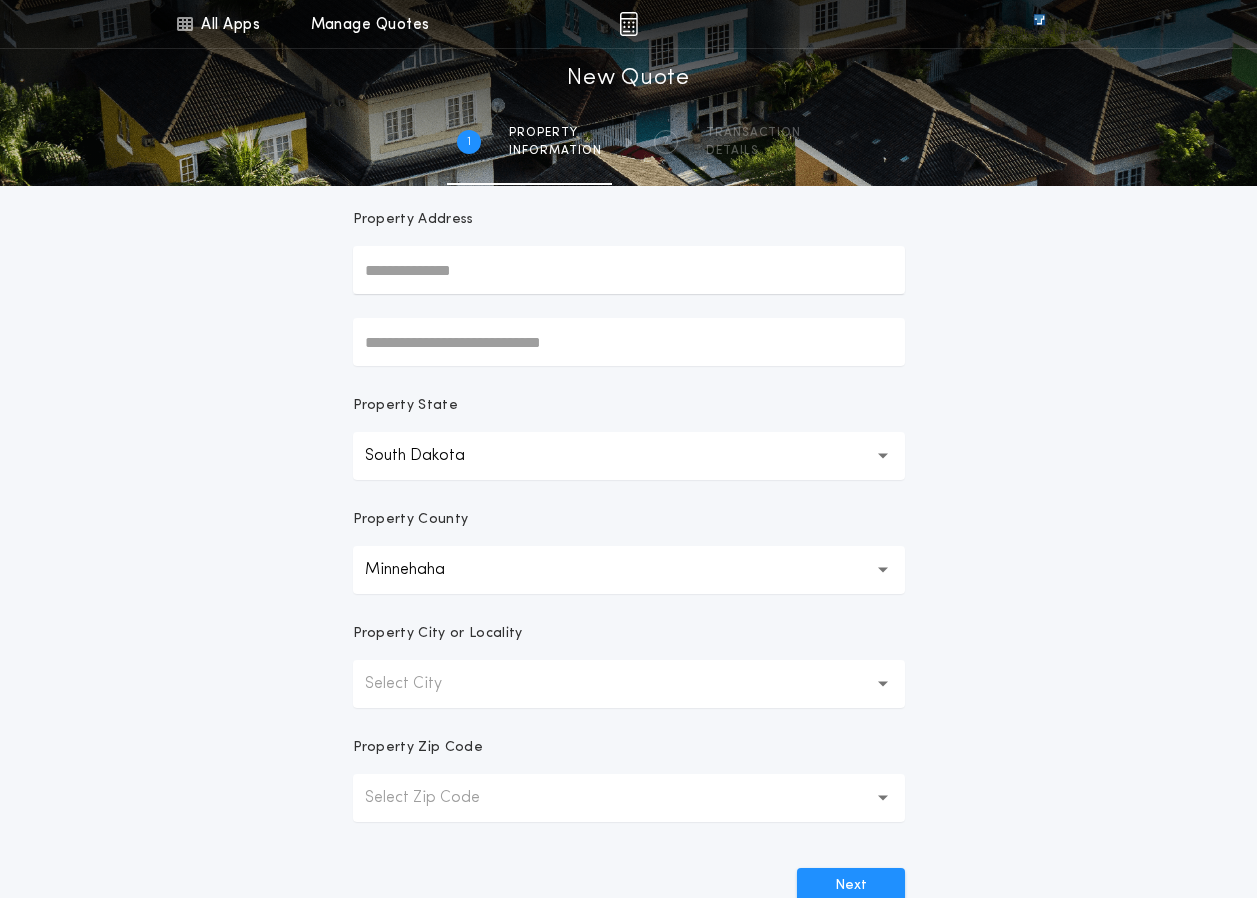 click on "Select City" at bounding box center [419, 684] 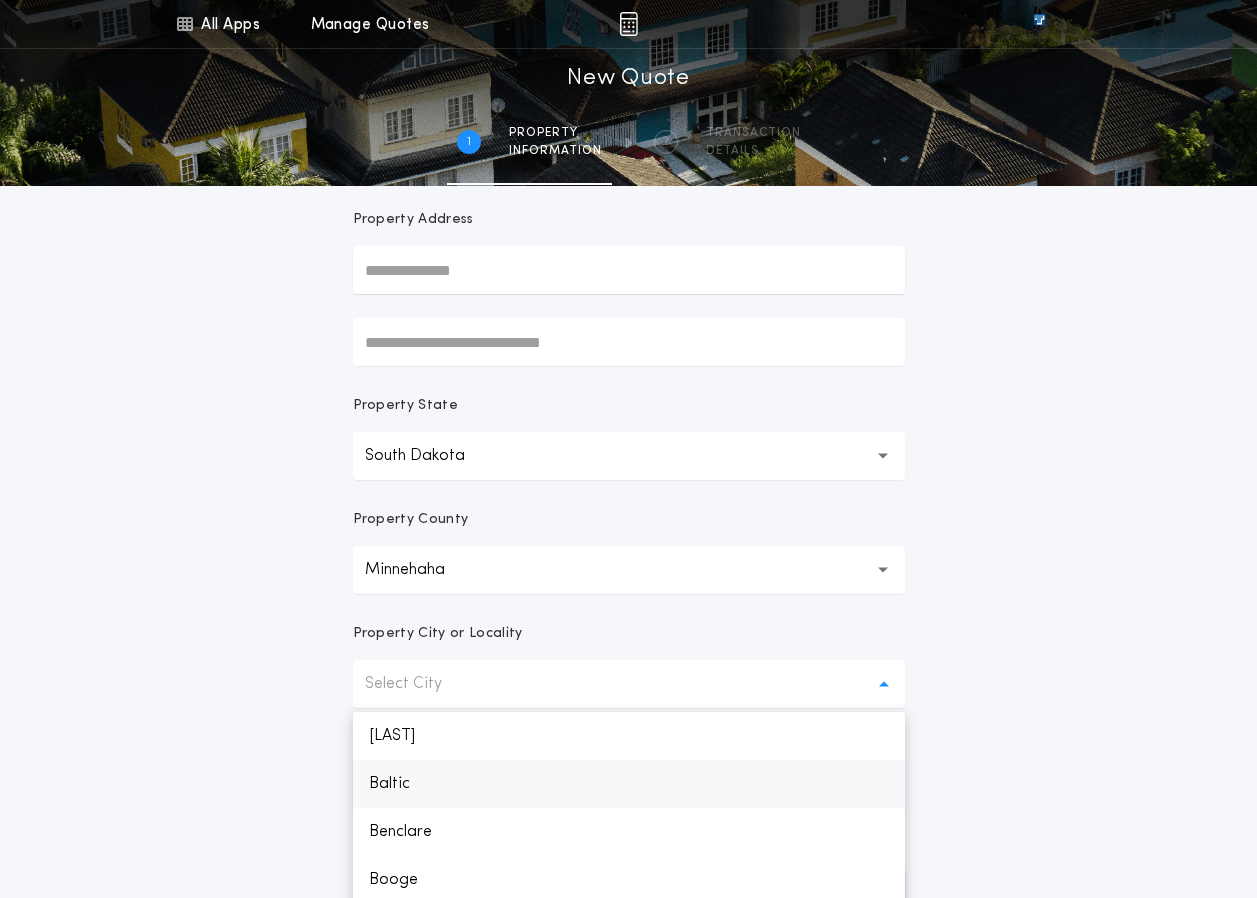 click on "Baltic" at bounding box center [629, 784] 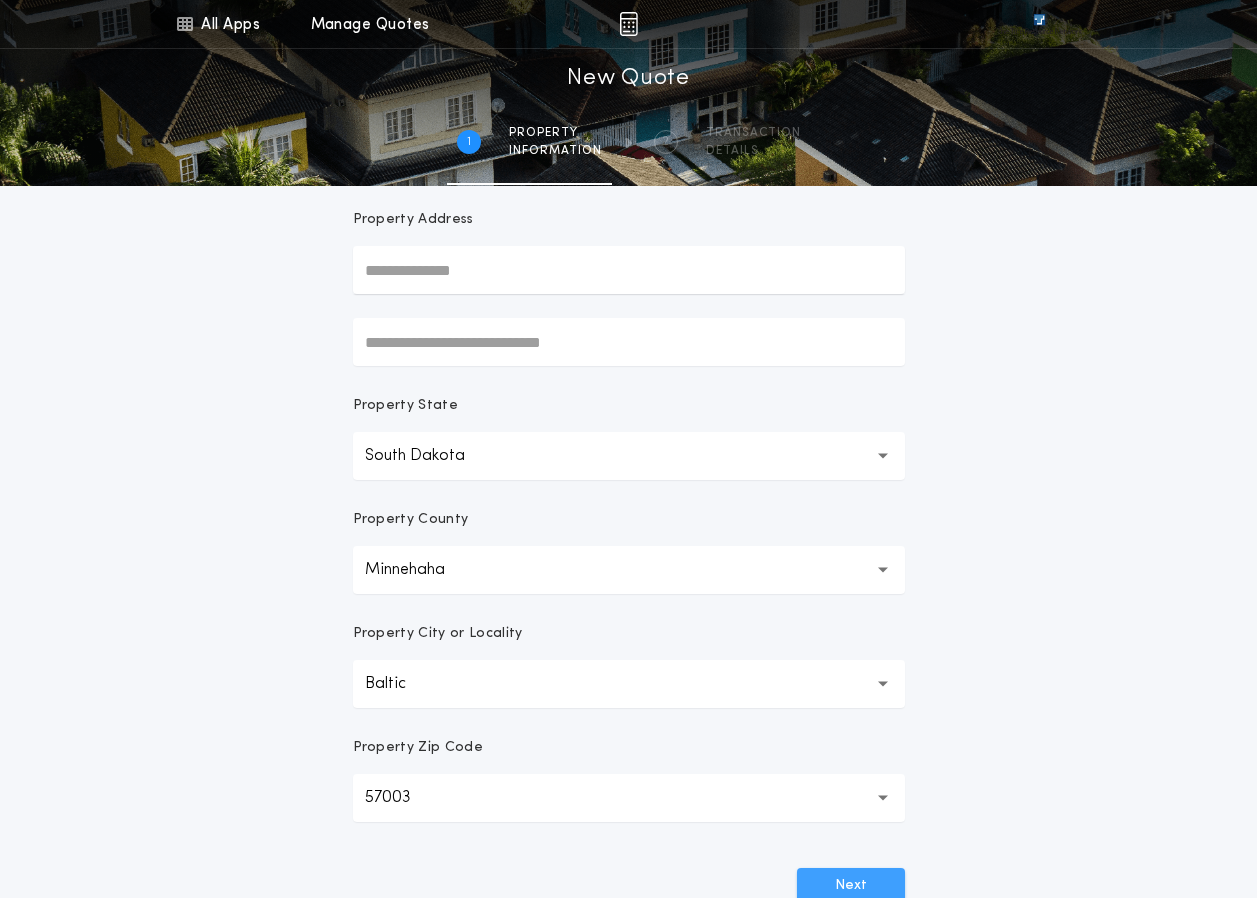 click on "Next" at bounding box center [851, 886] 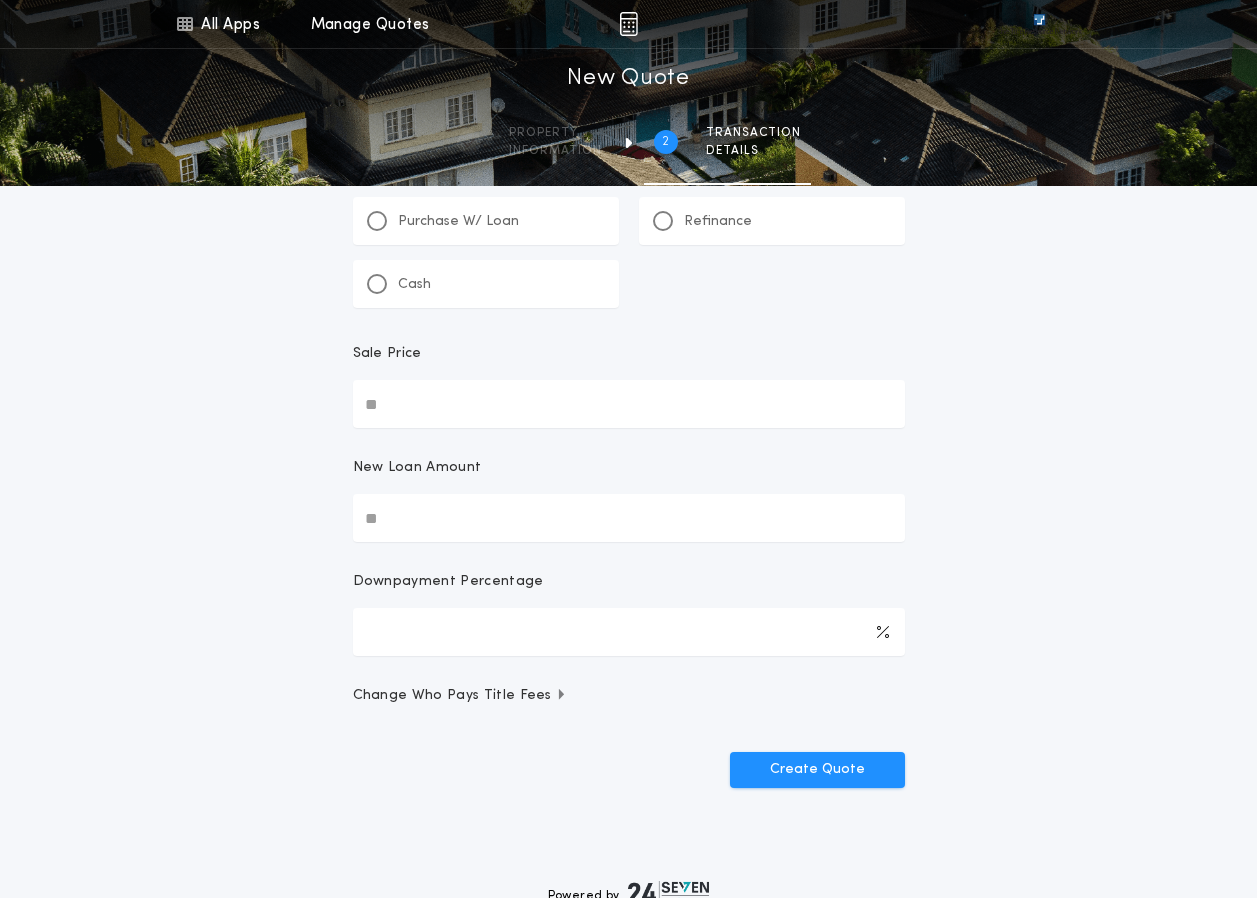 scroll, scrollTop: 0, scrollLeft: 0, axis: both 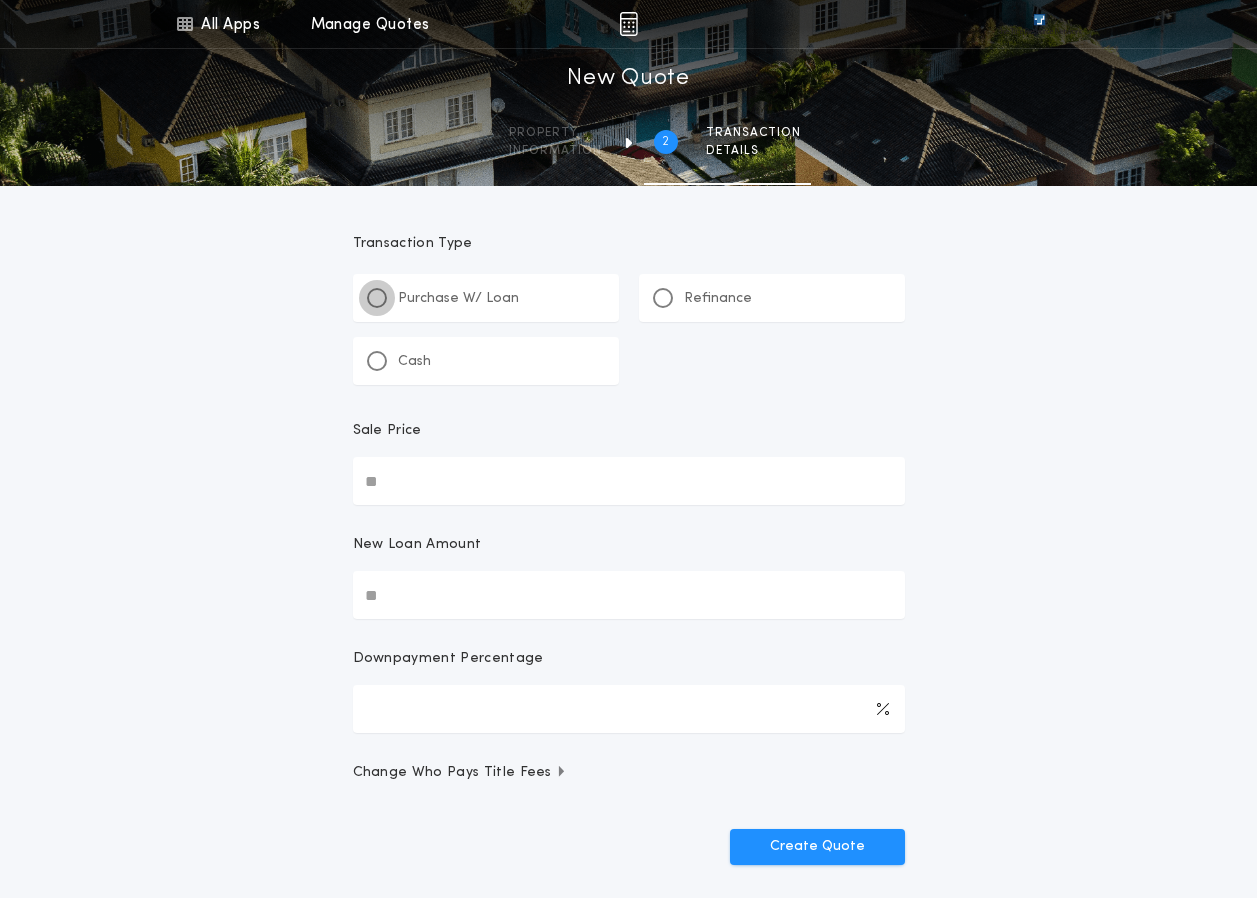 click at bounding box center (377, 298) 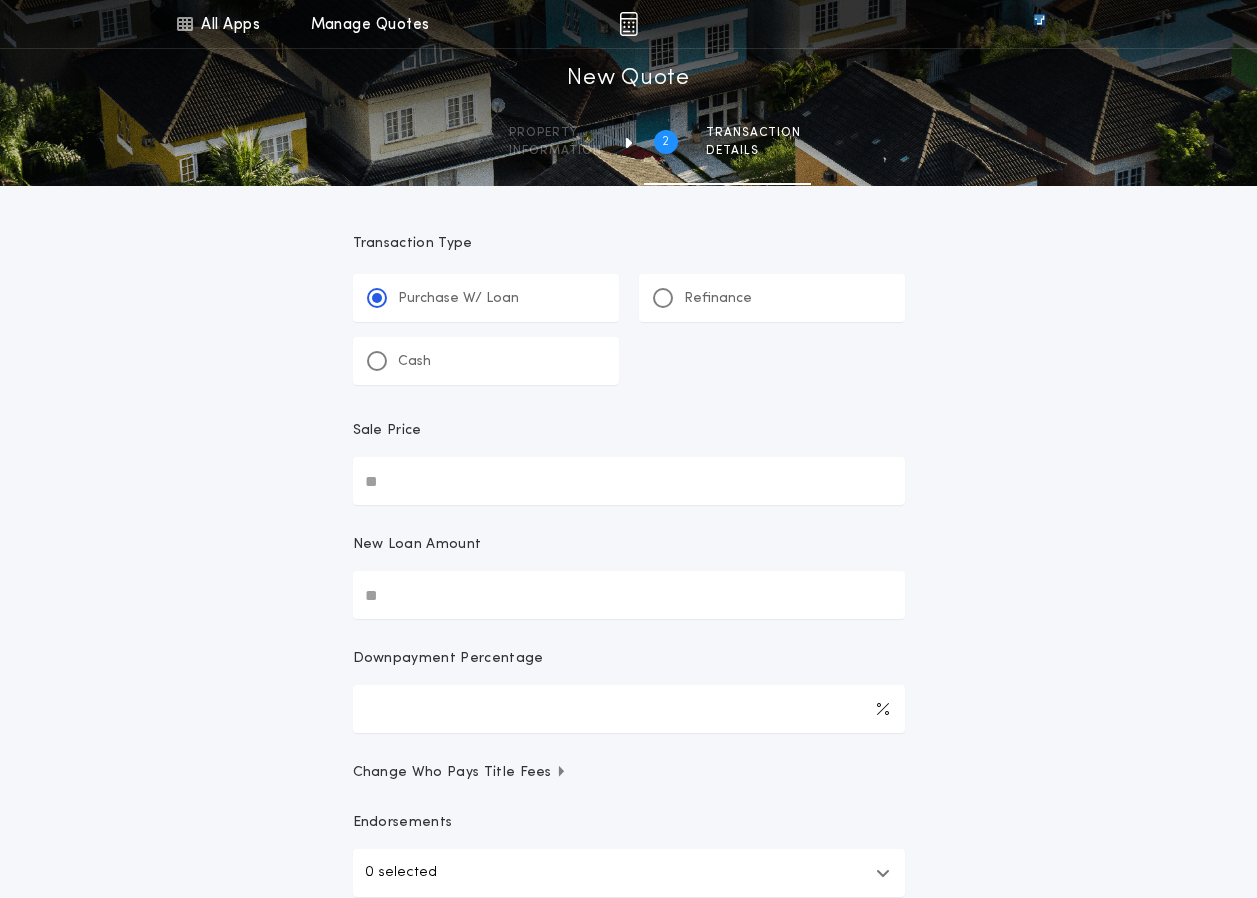 click on "Sale Price" at bounding box center [629, 481] 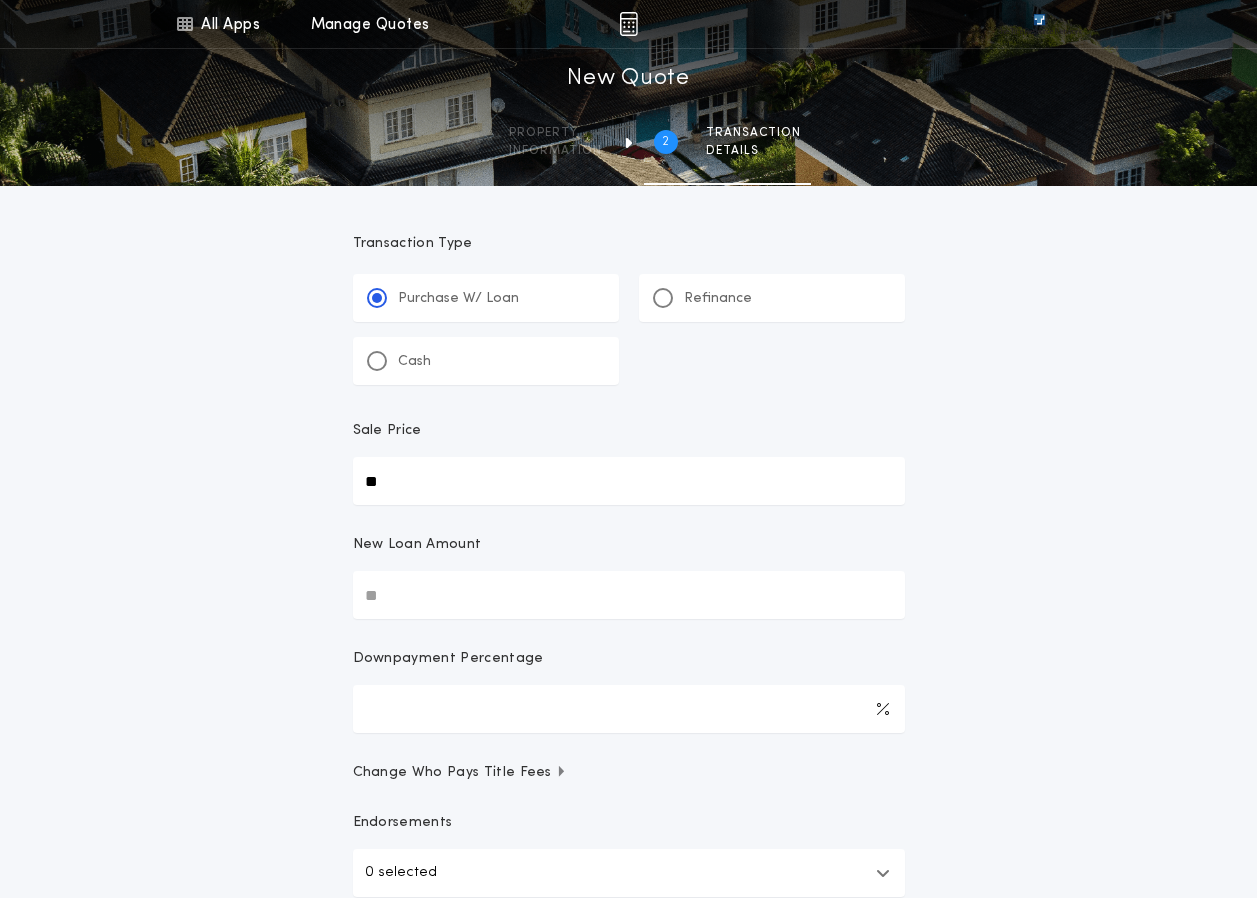 type on "**" 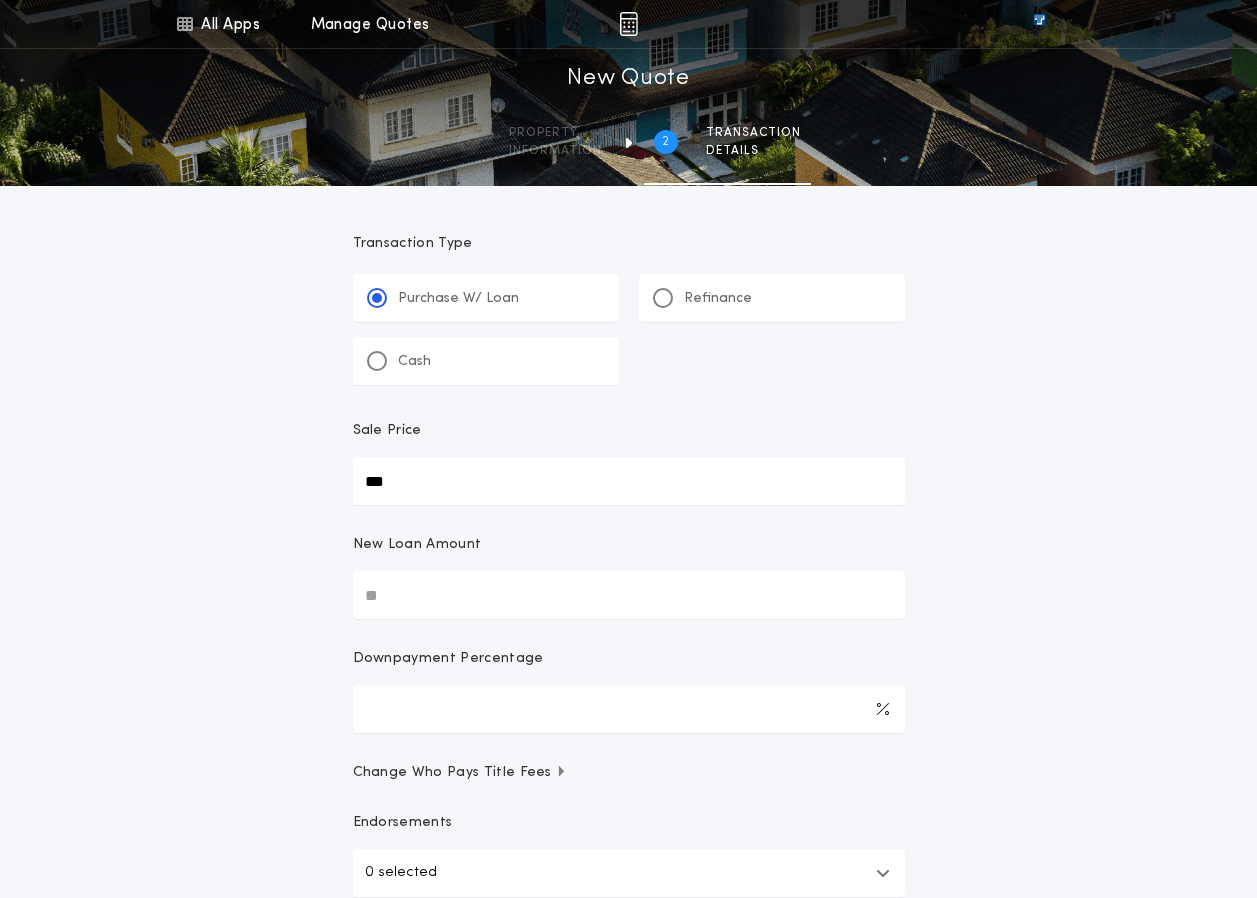 type on "***" 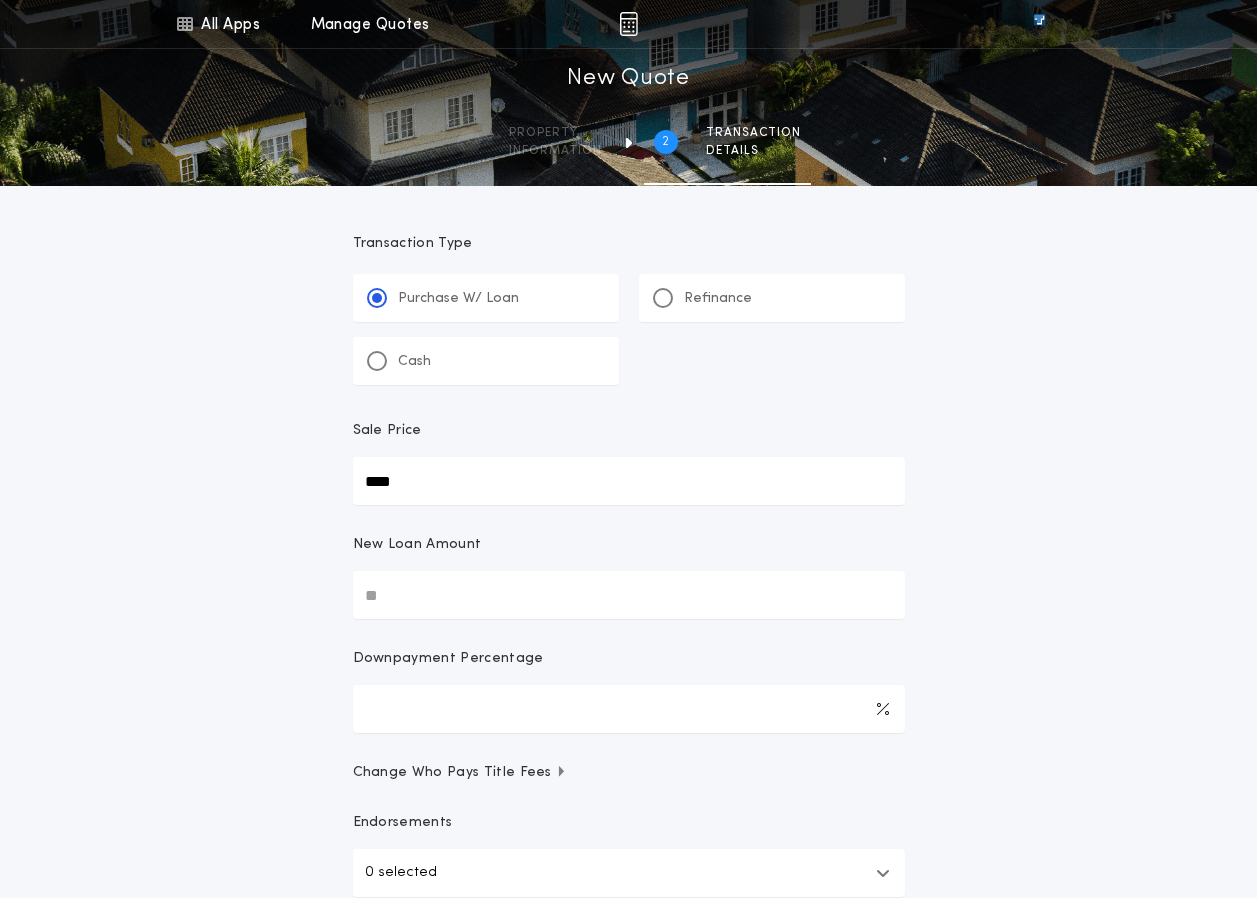 type on "****" 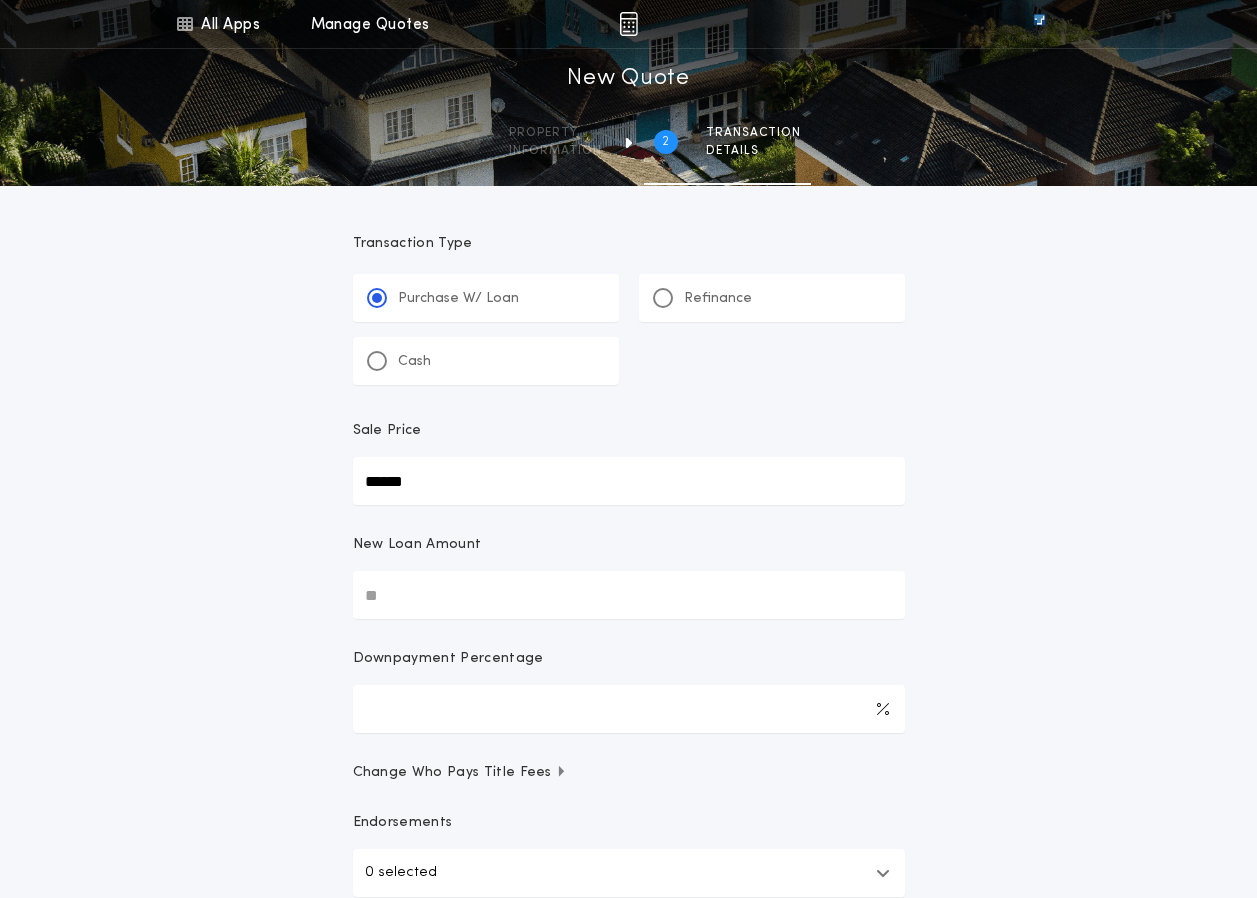 type on "******" 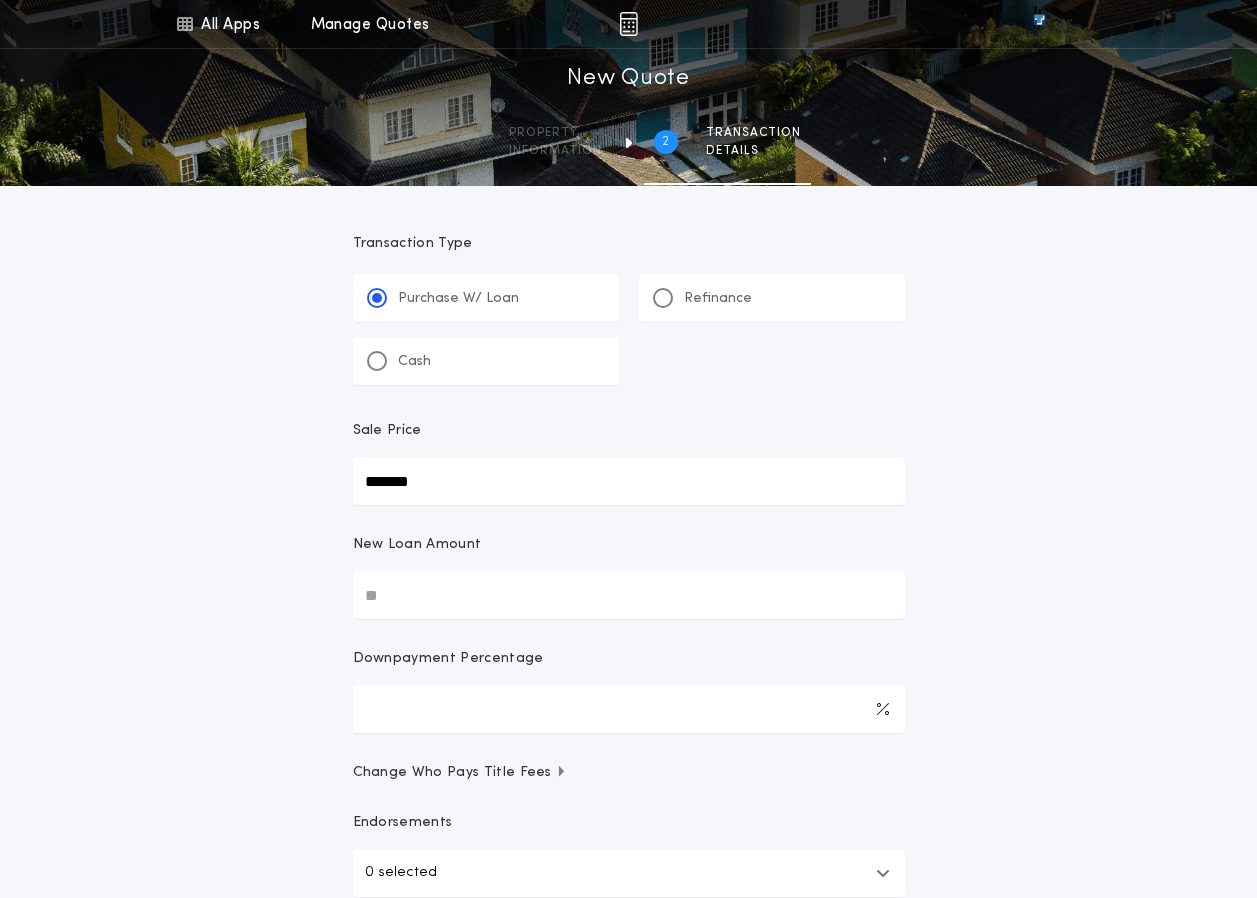 type on "*******" 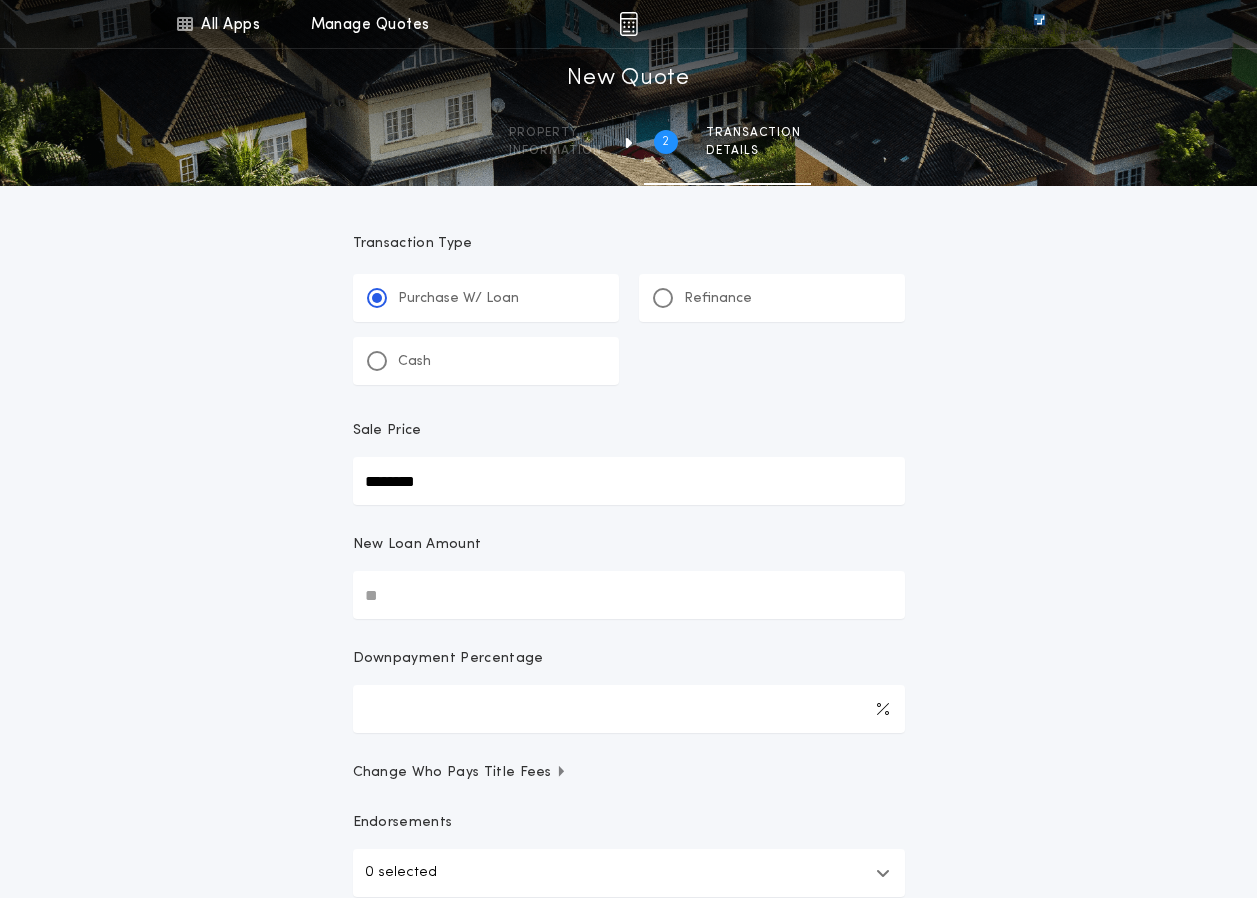 type on "********" 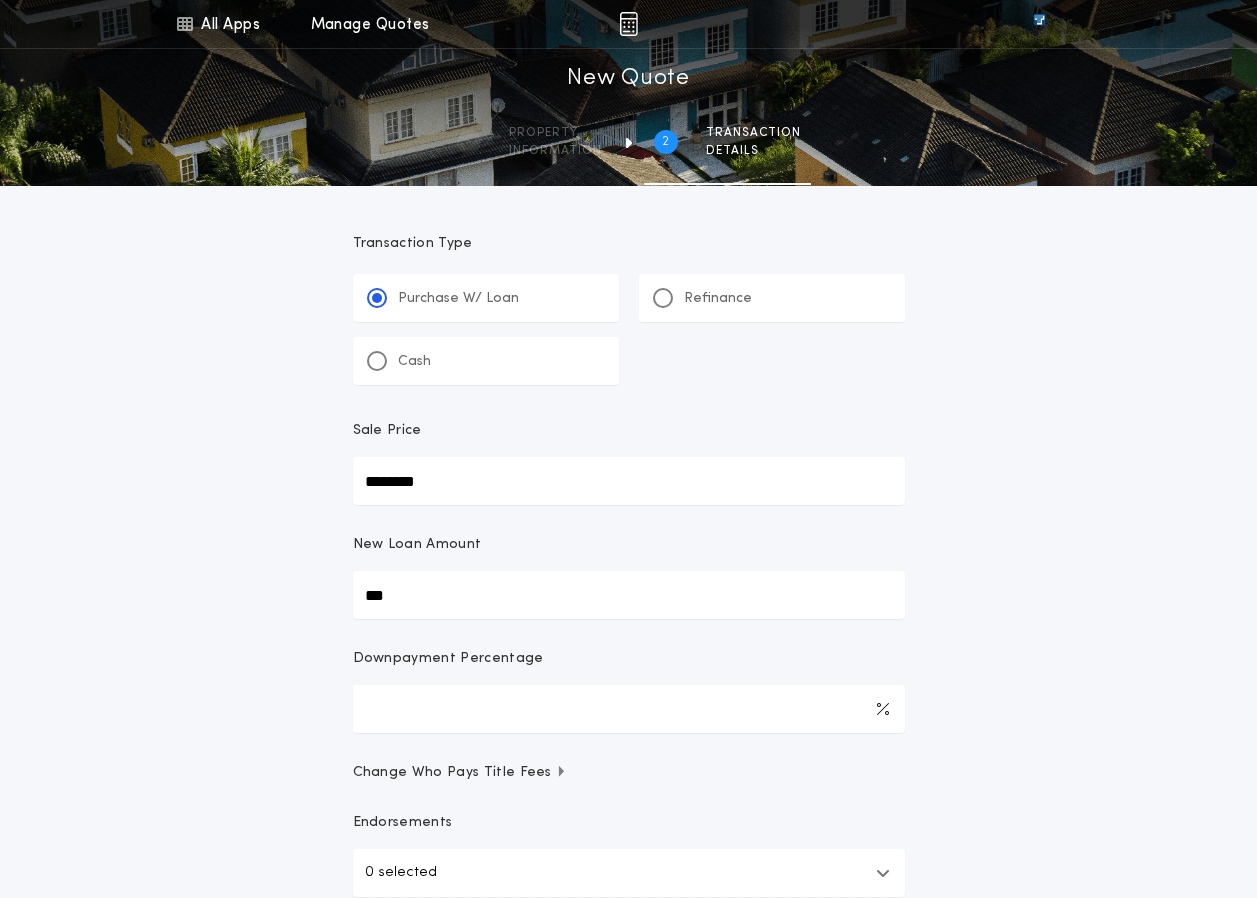 type on "****" 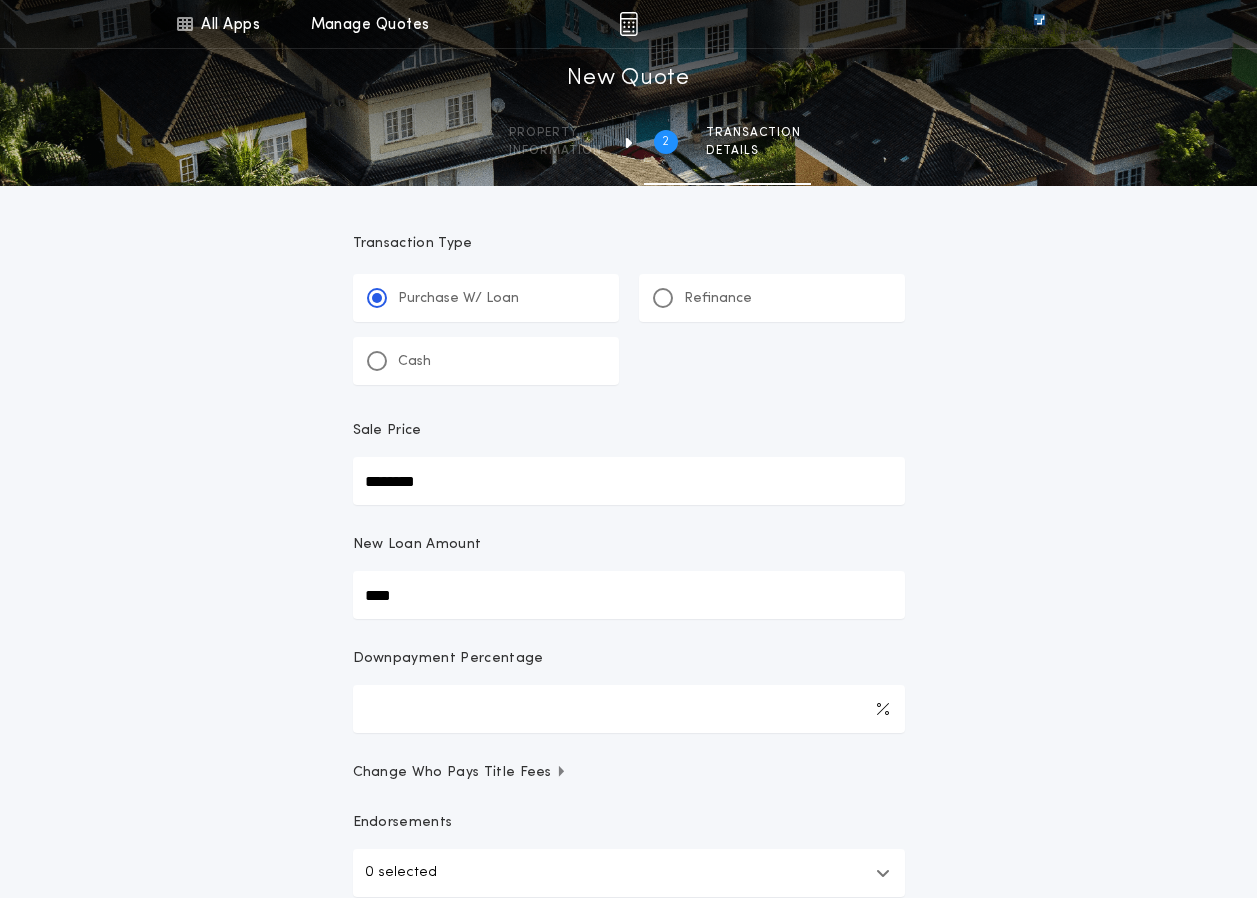 type on "******" 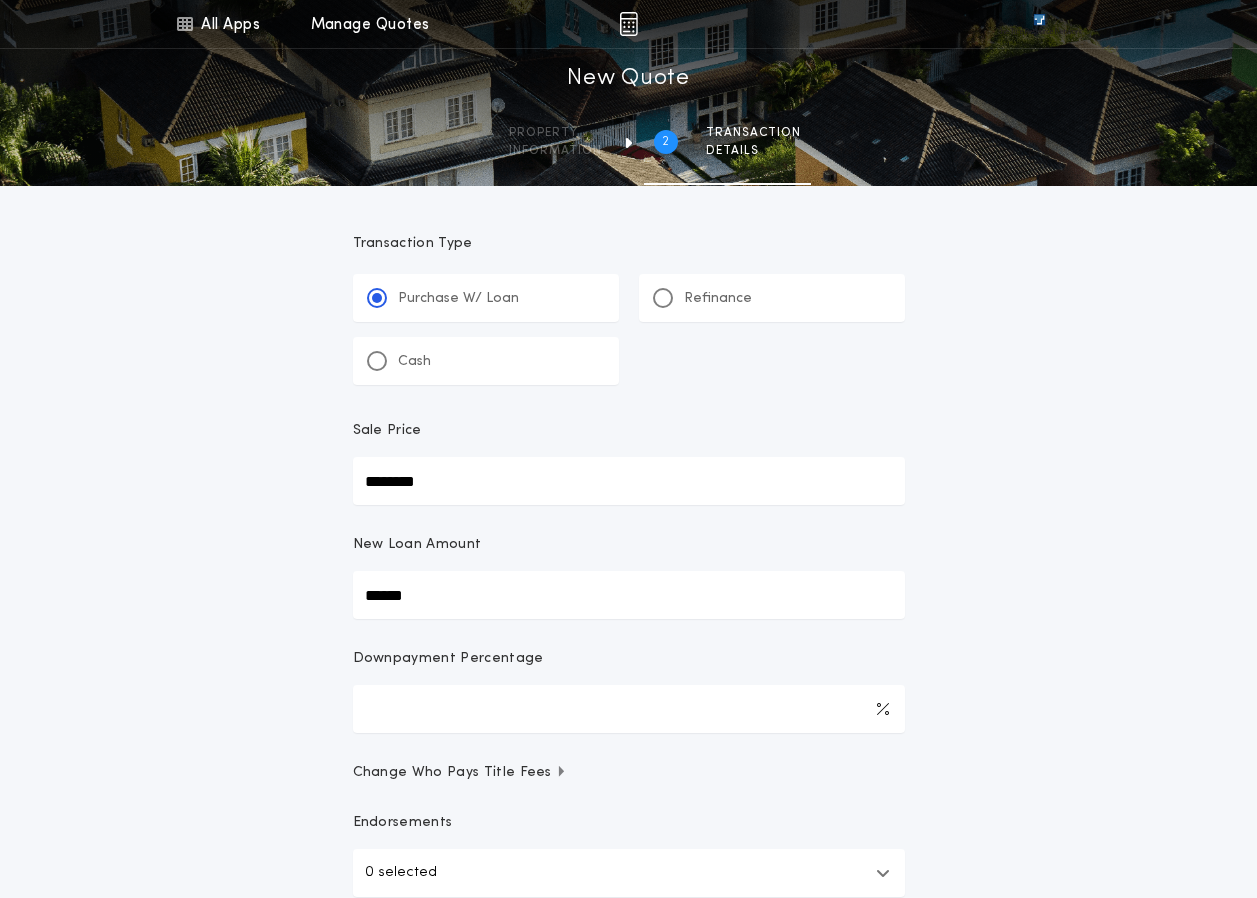 type on "*******" 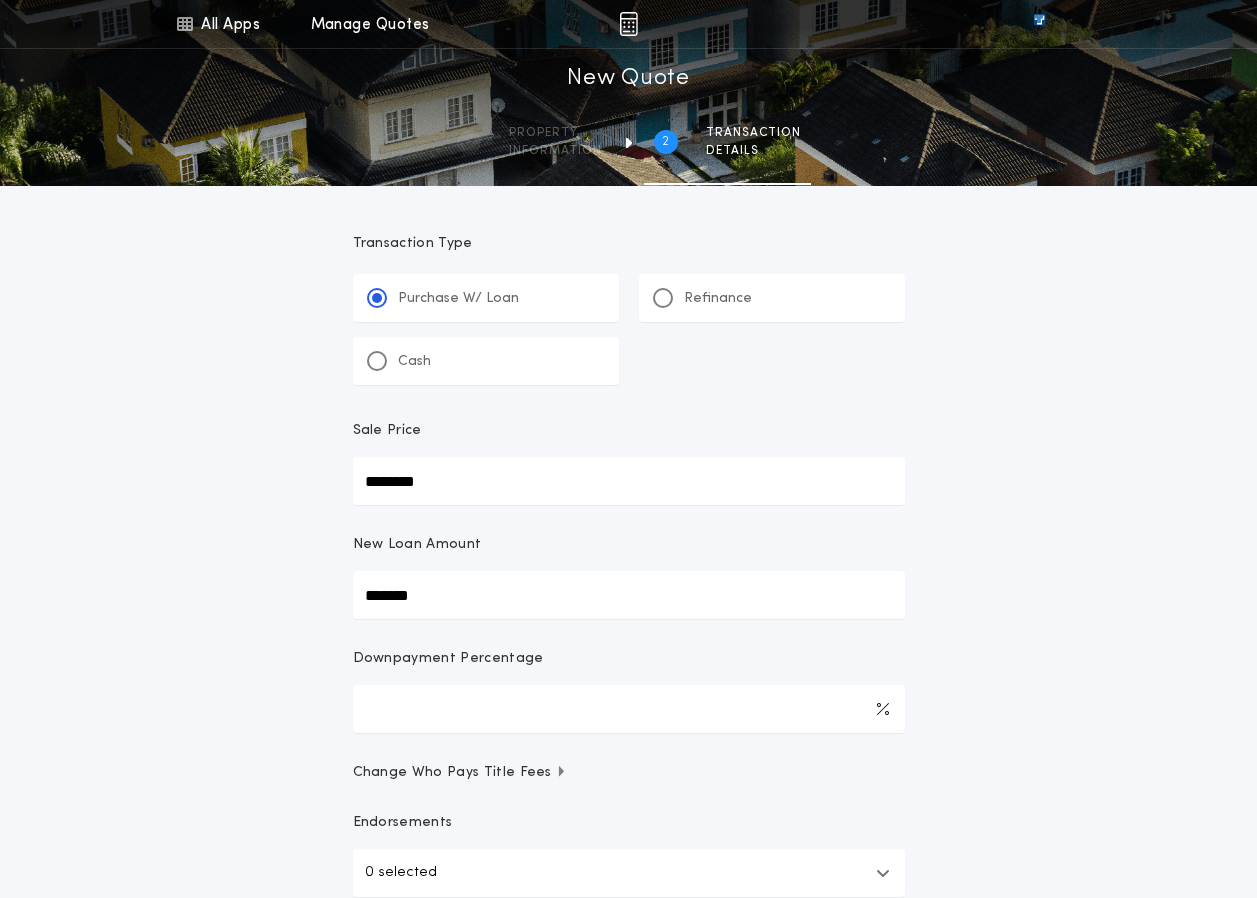 type on "********" 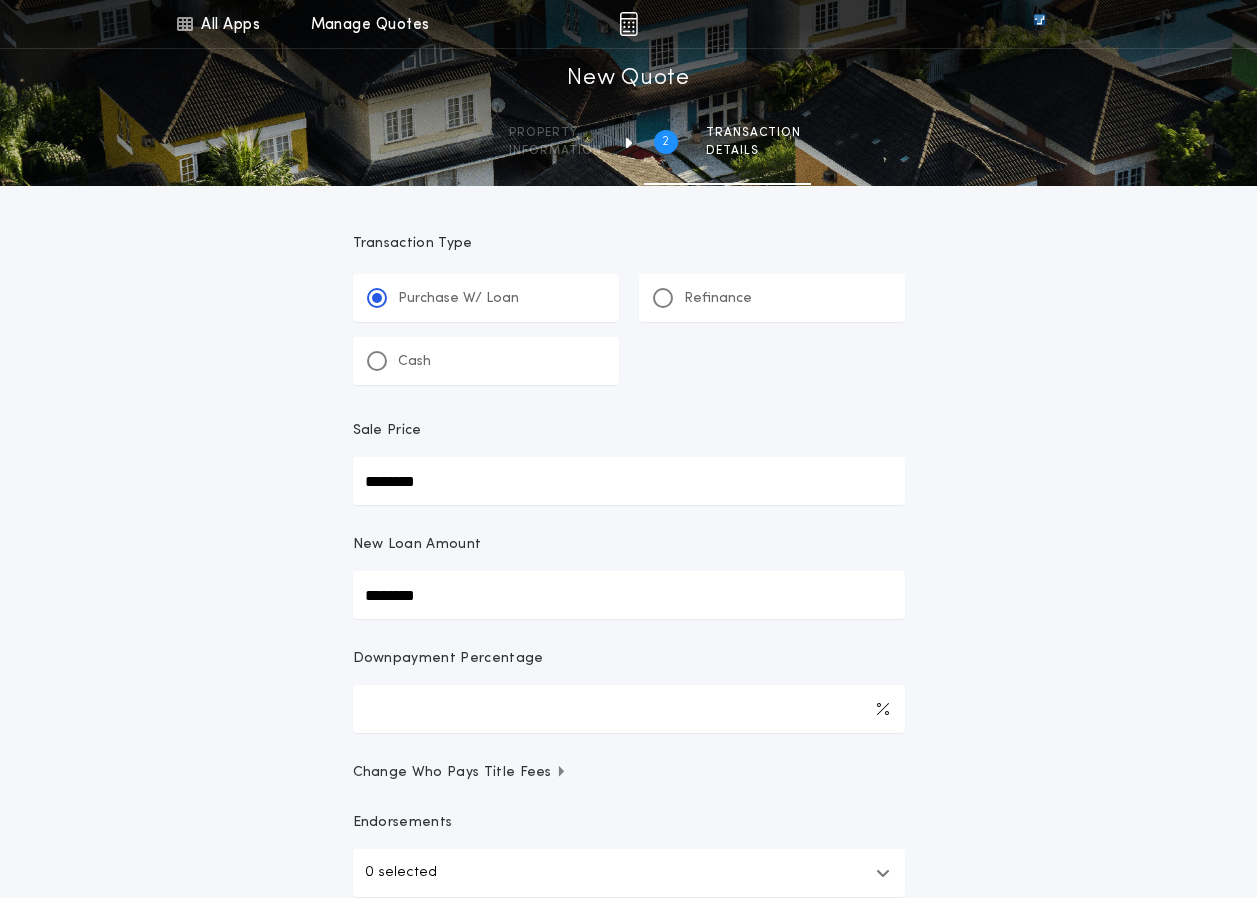 type on "********" 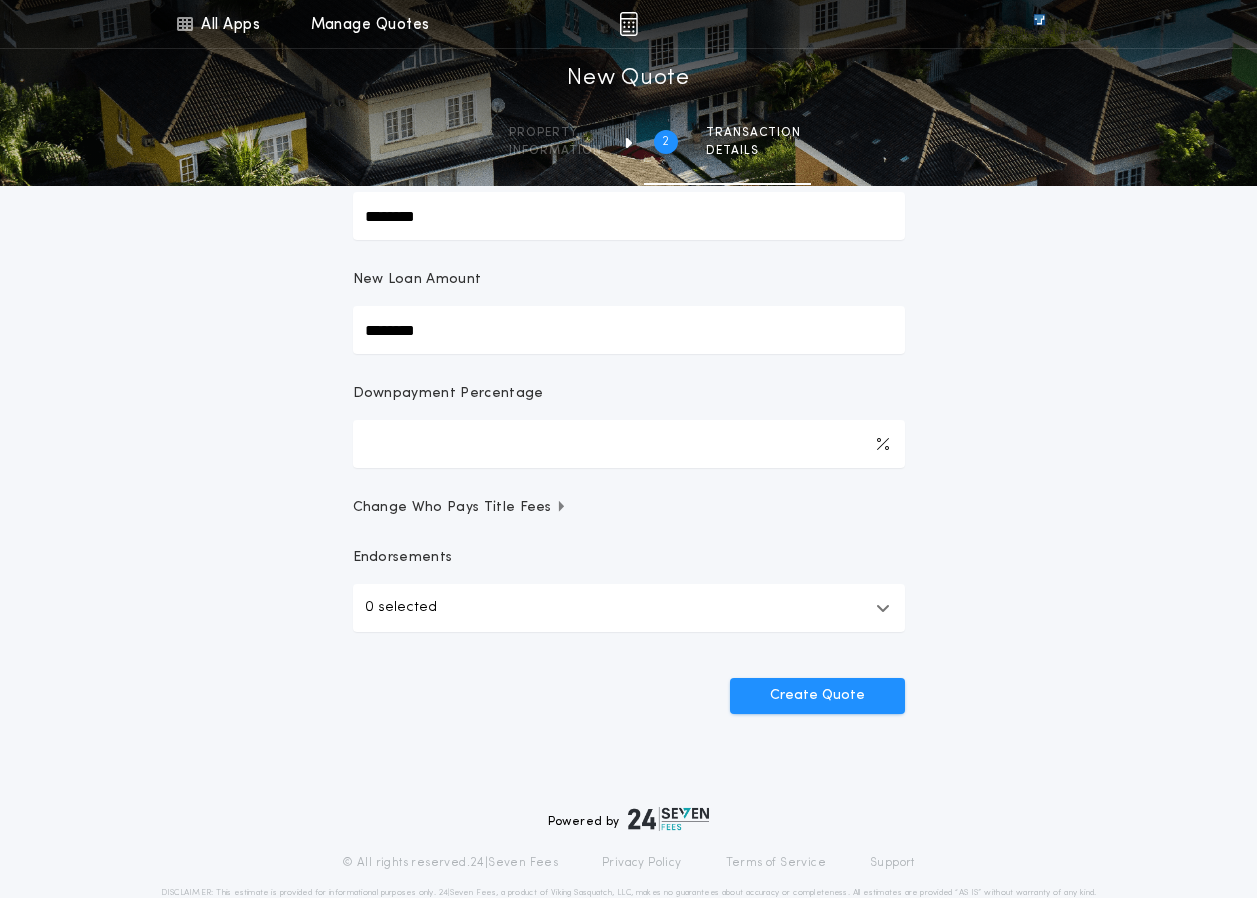 scroll, scrollTop: 318, scrollLeft: 0, axis: vertical 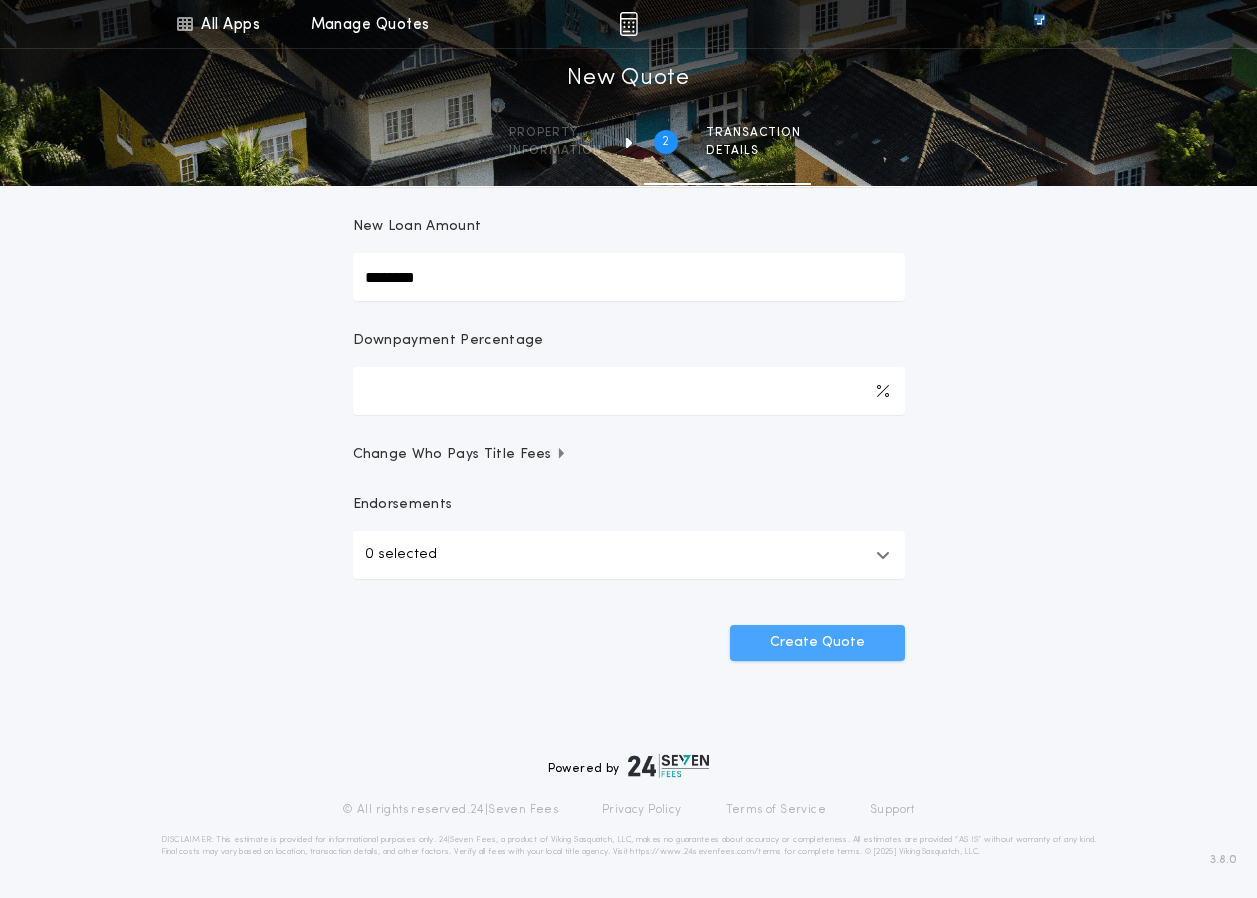 click on "Create Quote" at bounding box center (817, 643) 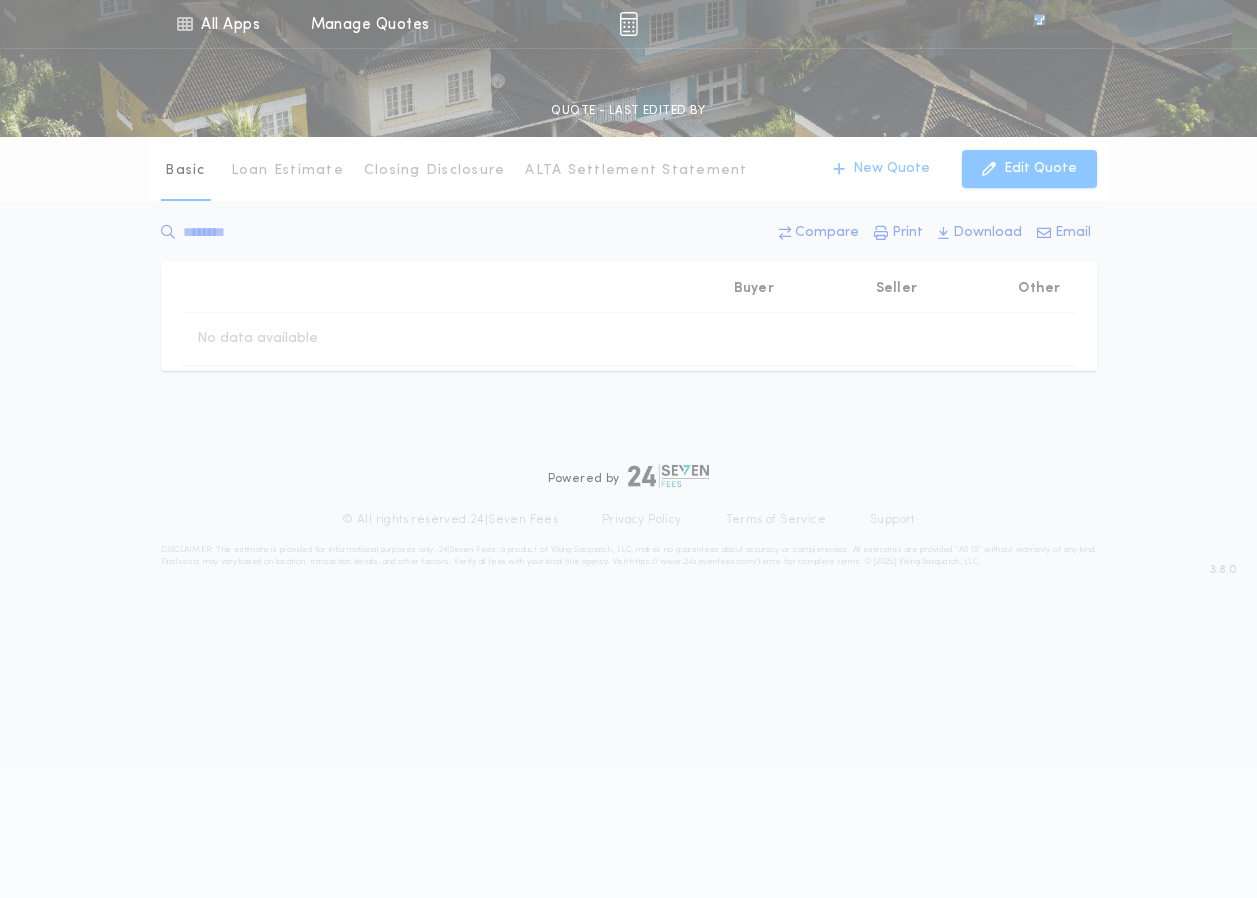 scroll, scrollTop: 0, scrollLeft: 0, axis: both 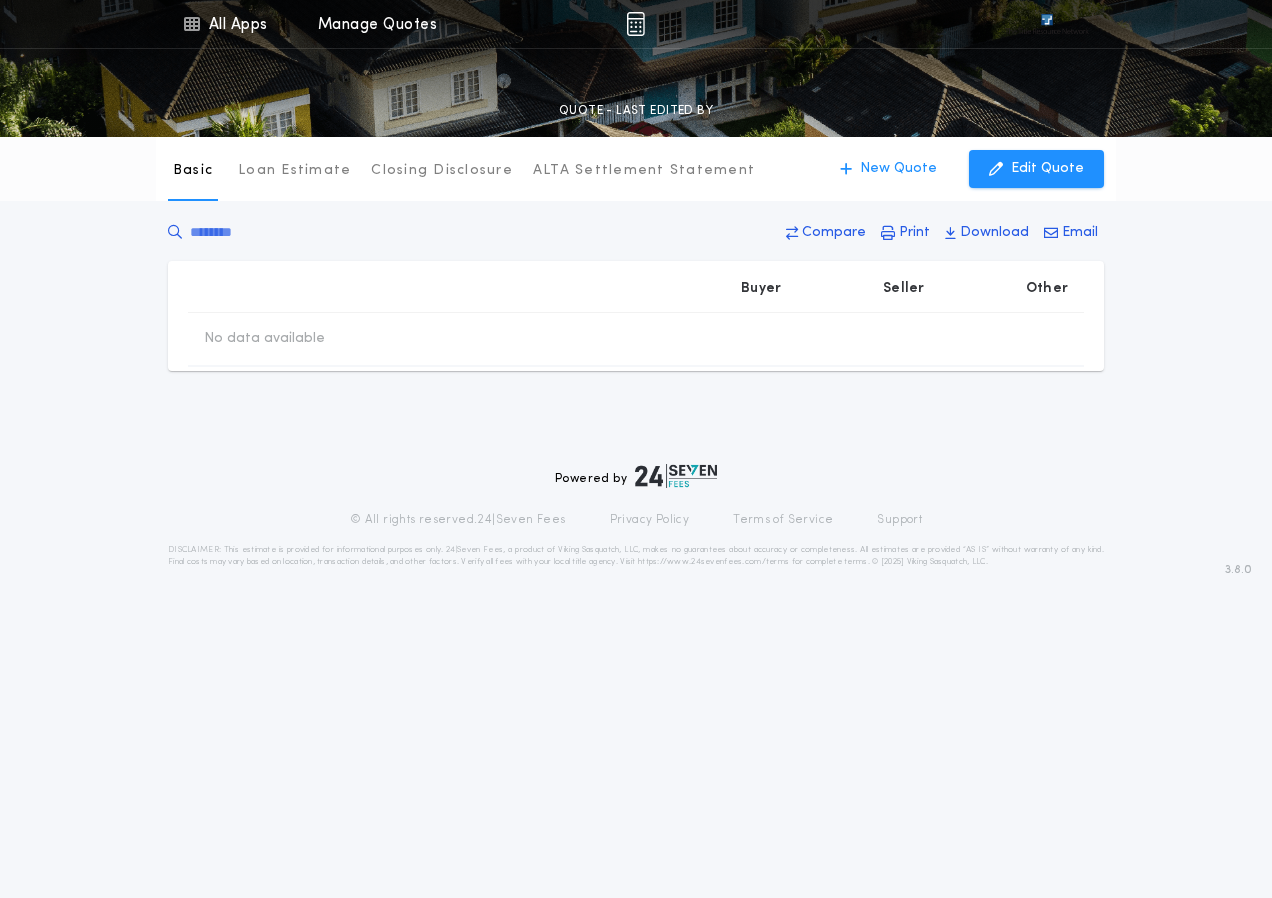type on "********" 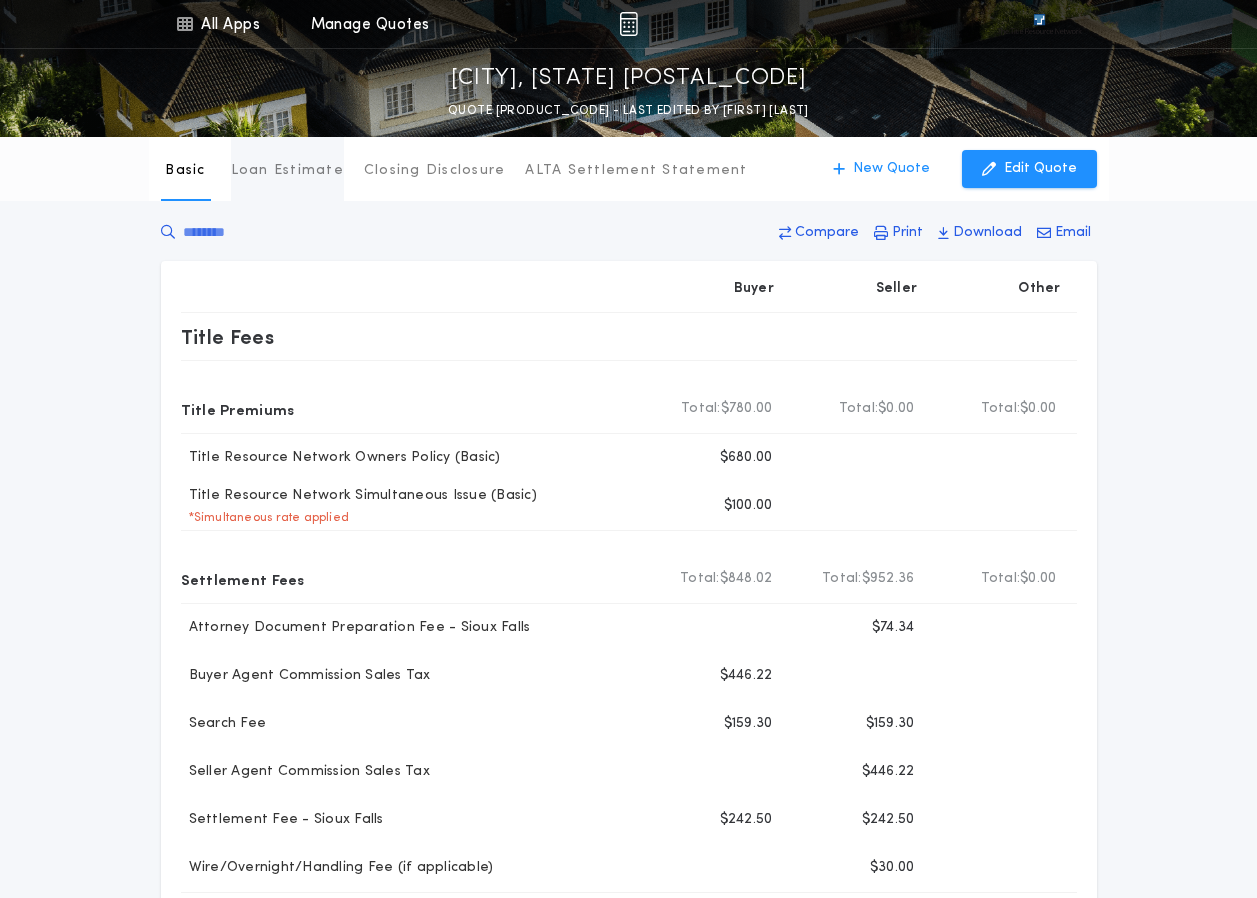 click on "Loan Estimate" at bounding box center [287, 171] 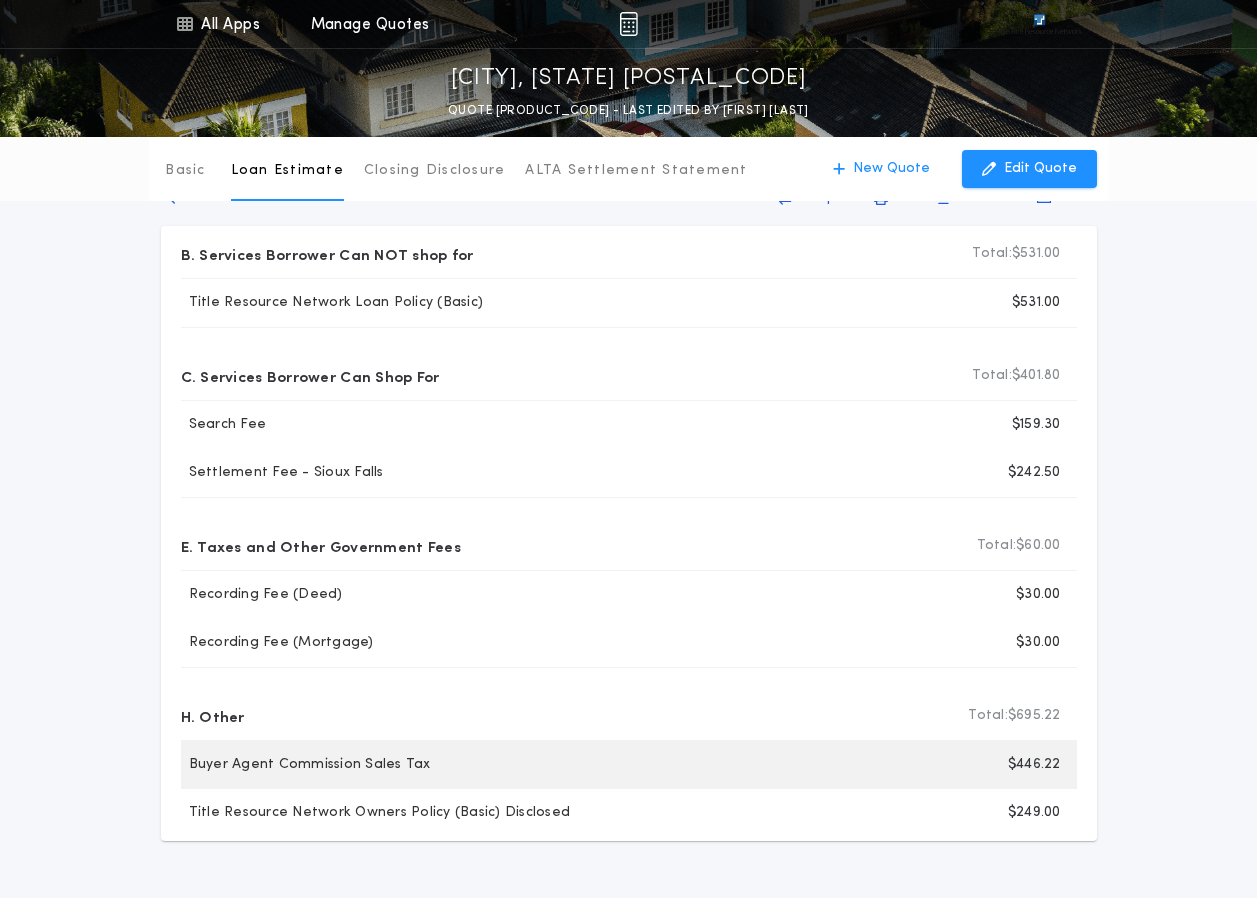 scroll, scrollTop: 0, scrollLeft: 0, axis: both 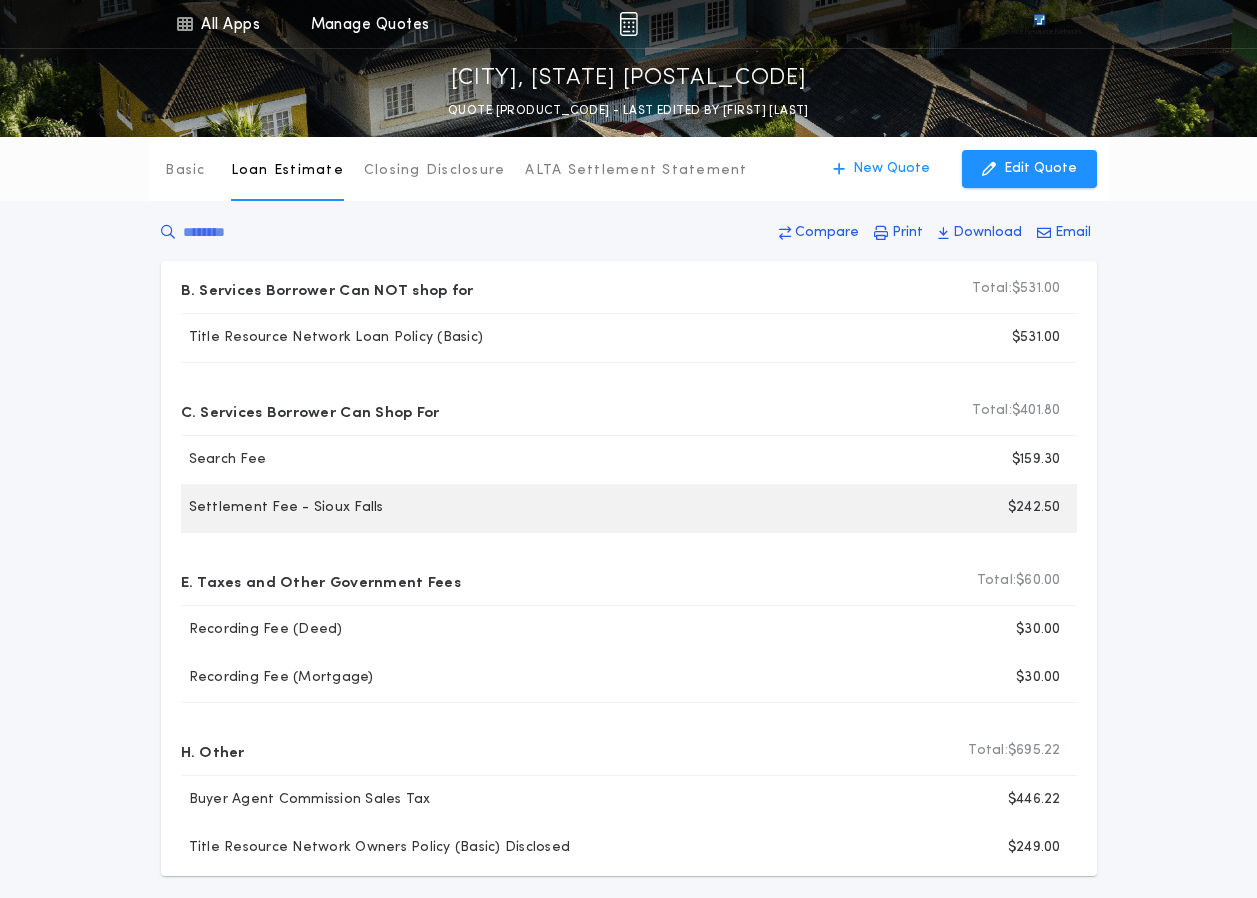 click on "$242.50" at bounding box center (861, 508) 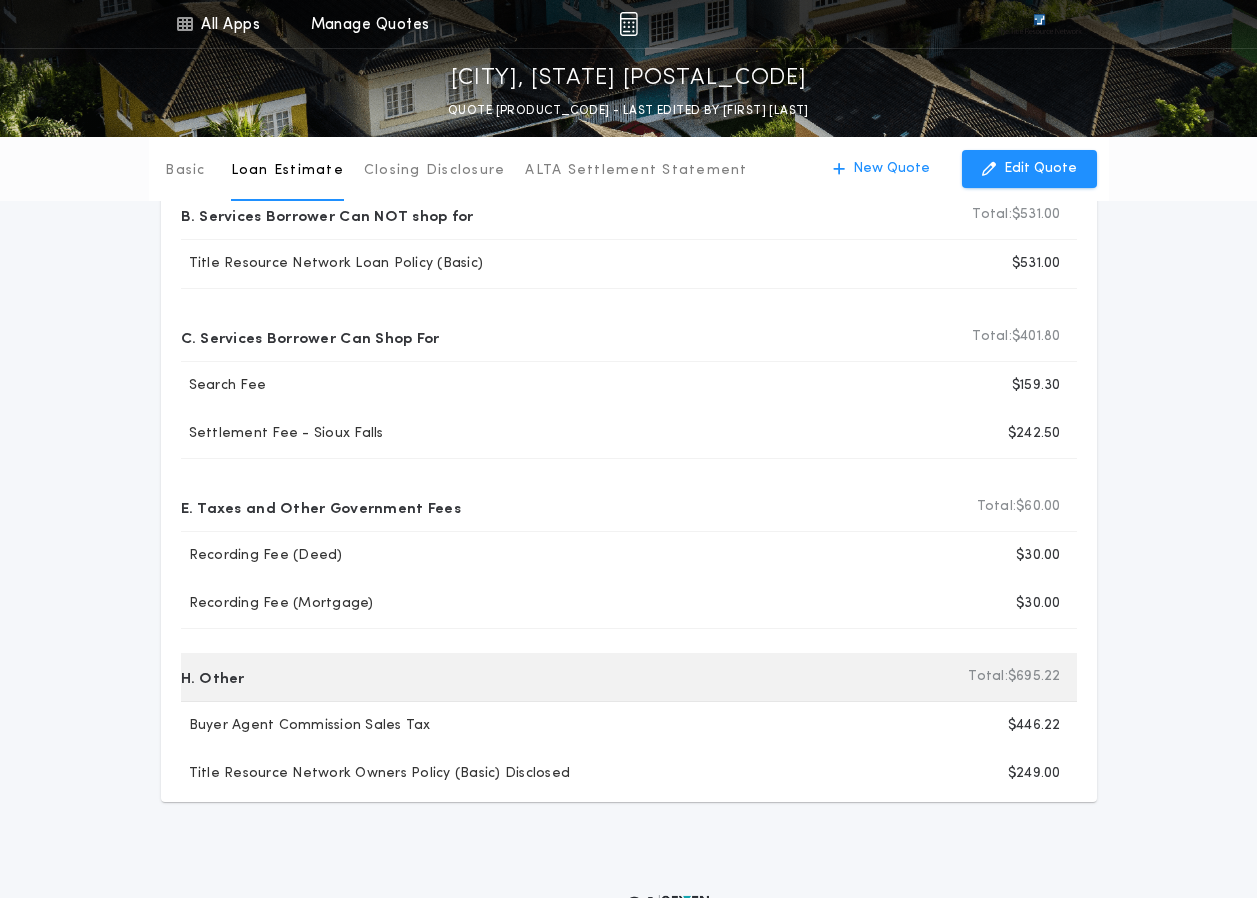 scroll, scrollTop: 0, scrollLeft: 0, axis: both 